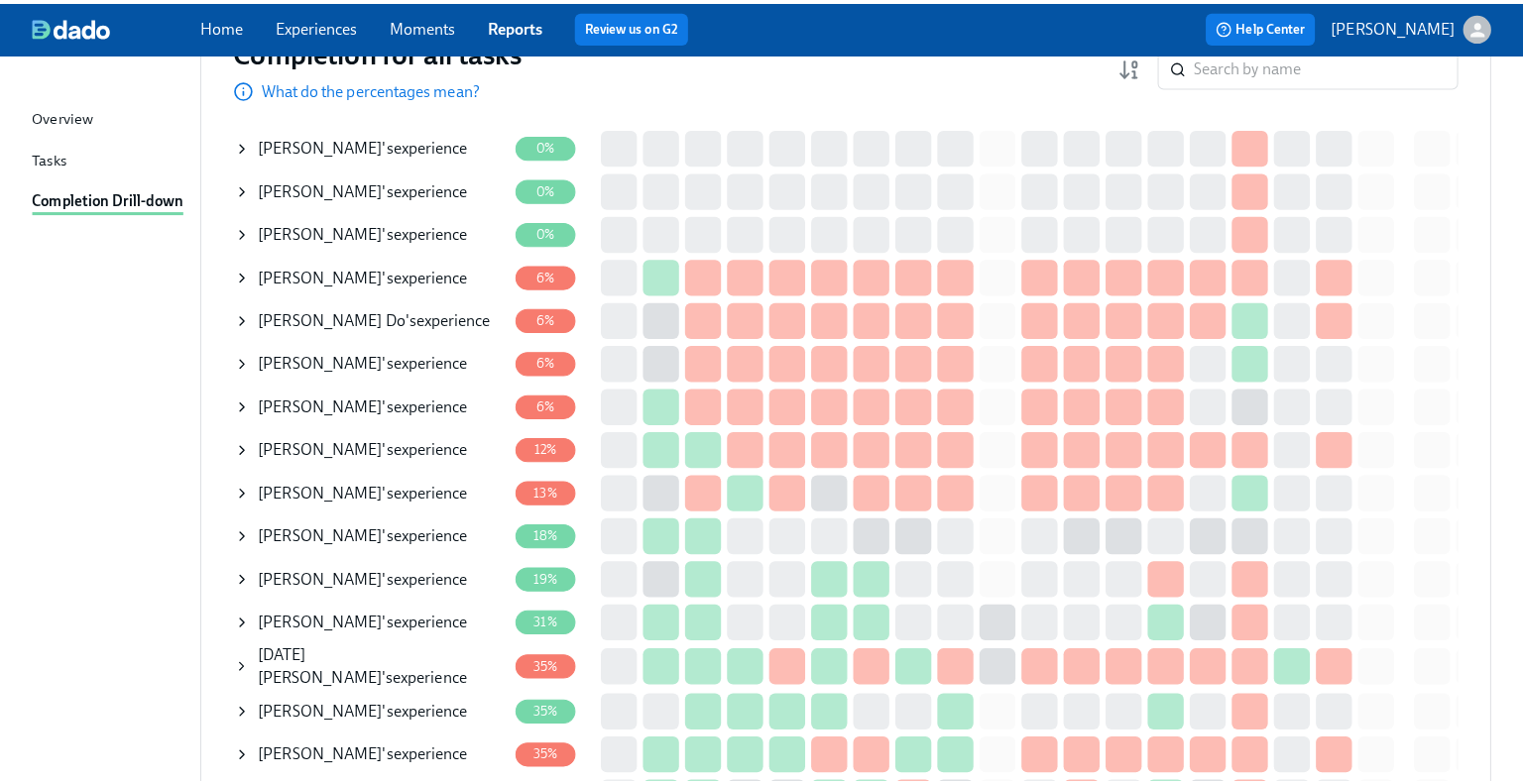 scroll, scrollTop: 297, scrollLeft: 0, axis: vertical 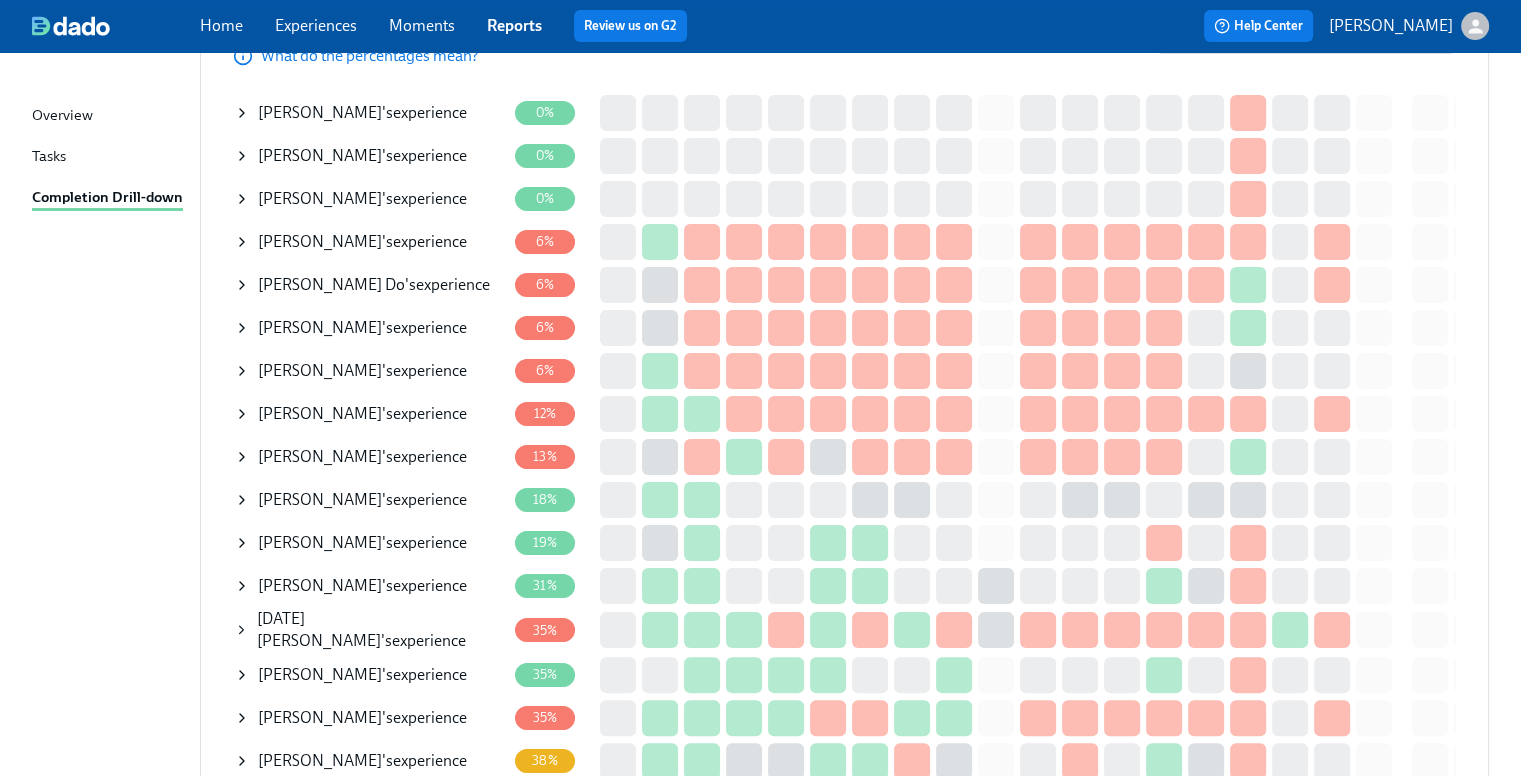 click 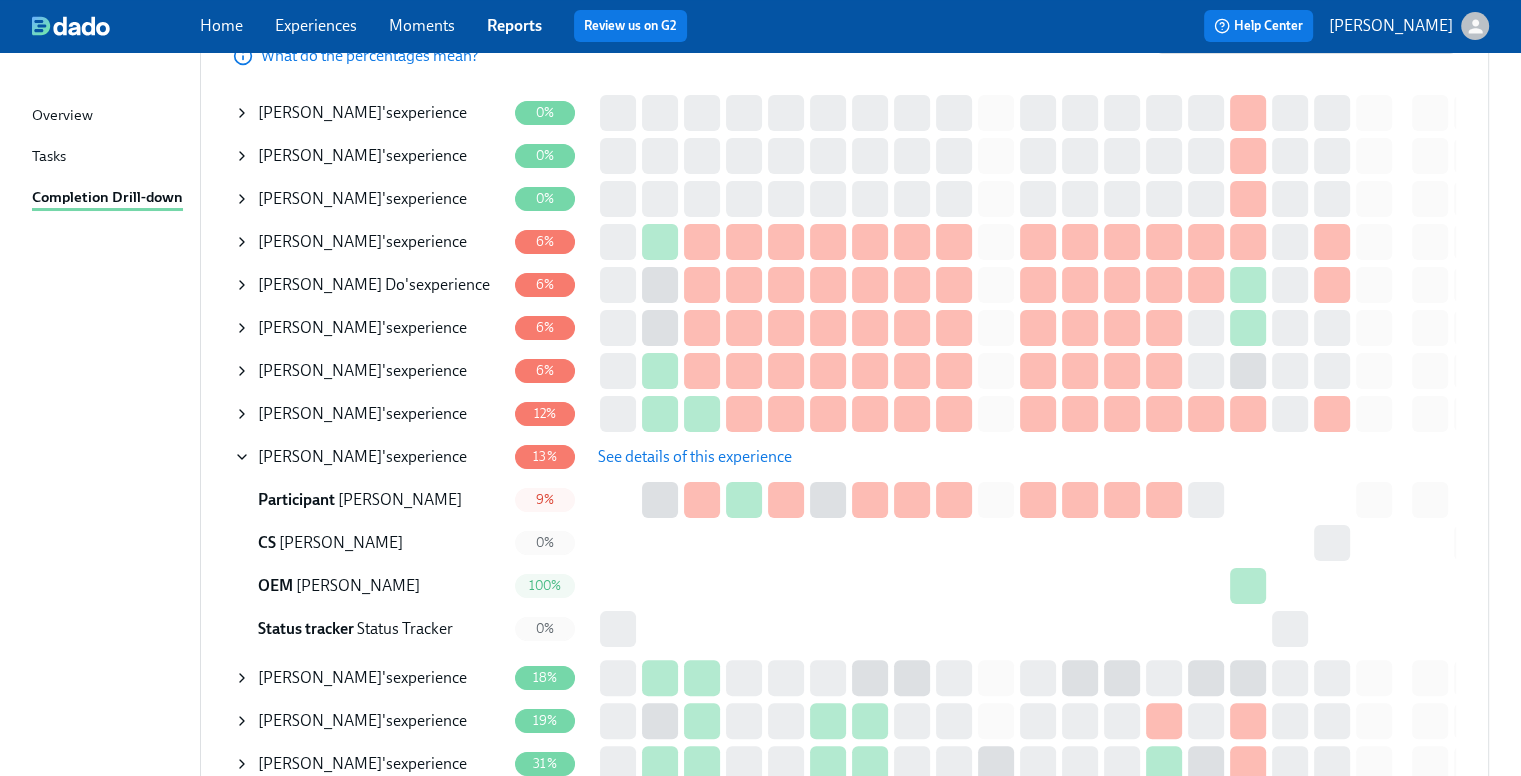 click on "See details of this experience" at bounding box center [695, 457] 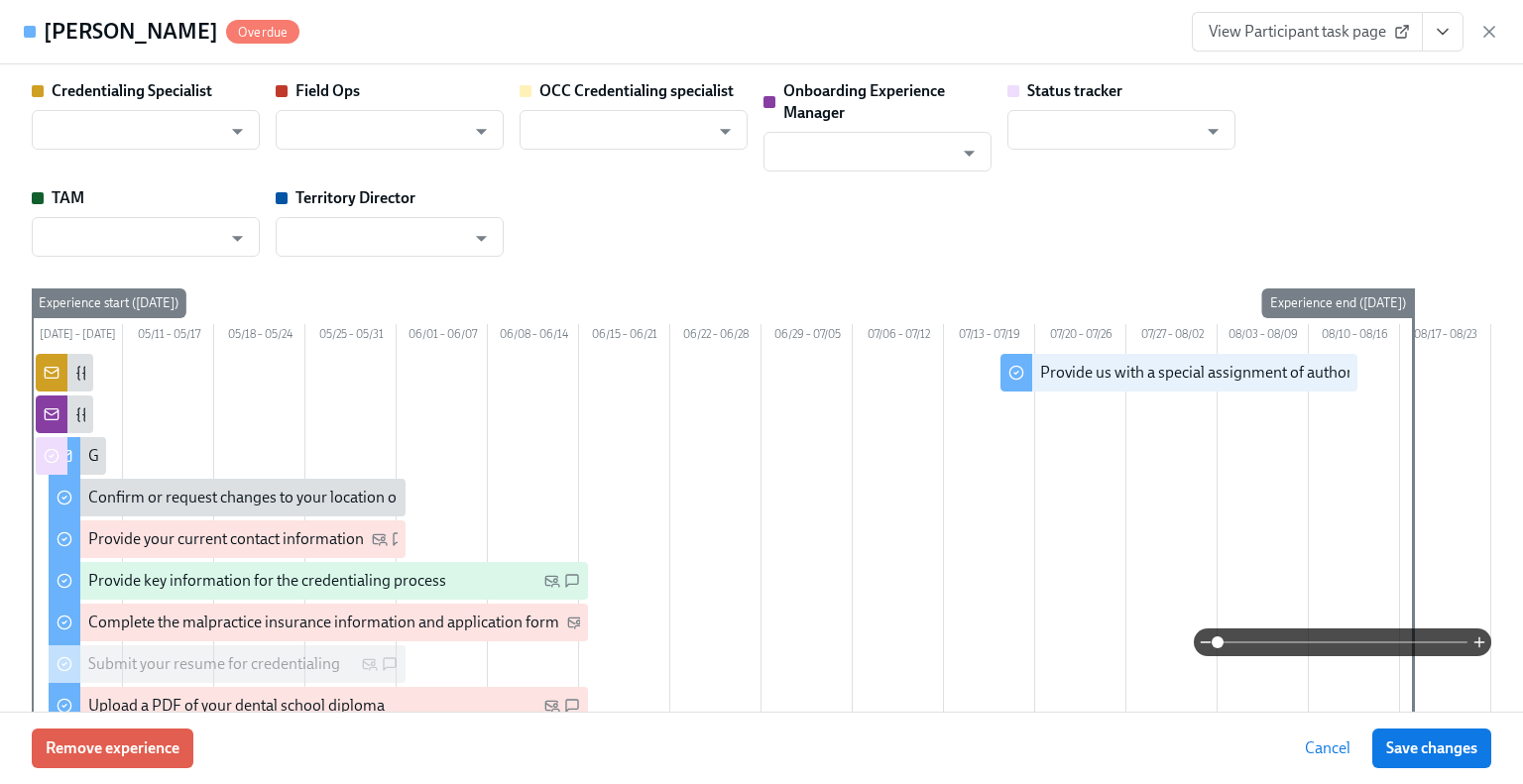 type on "[PERSON_NAME]" 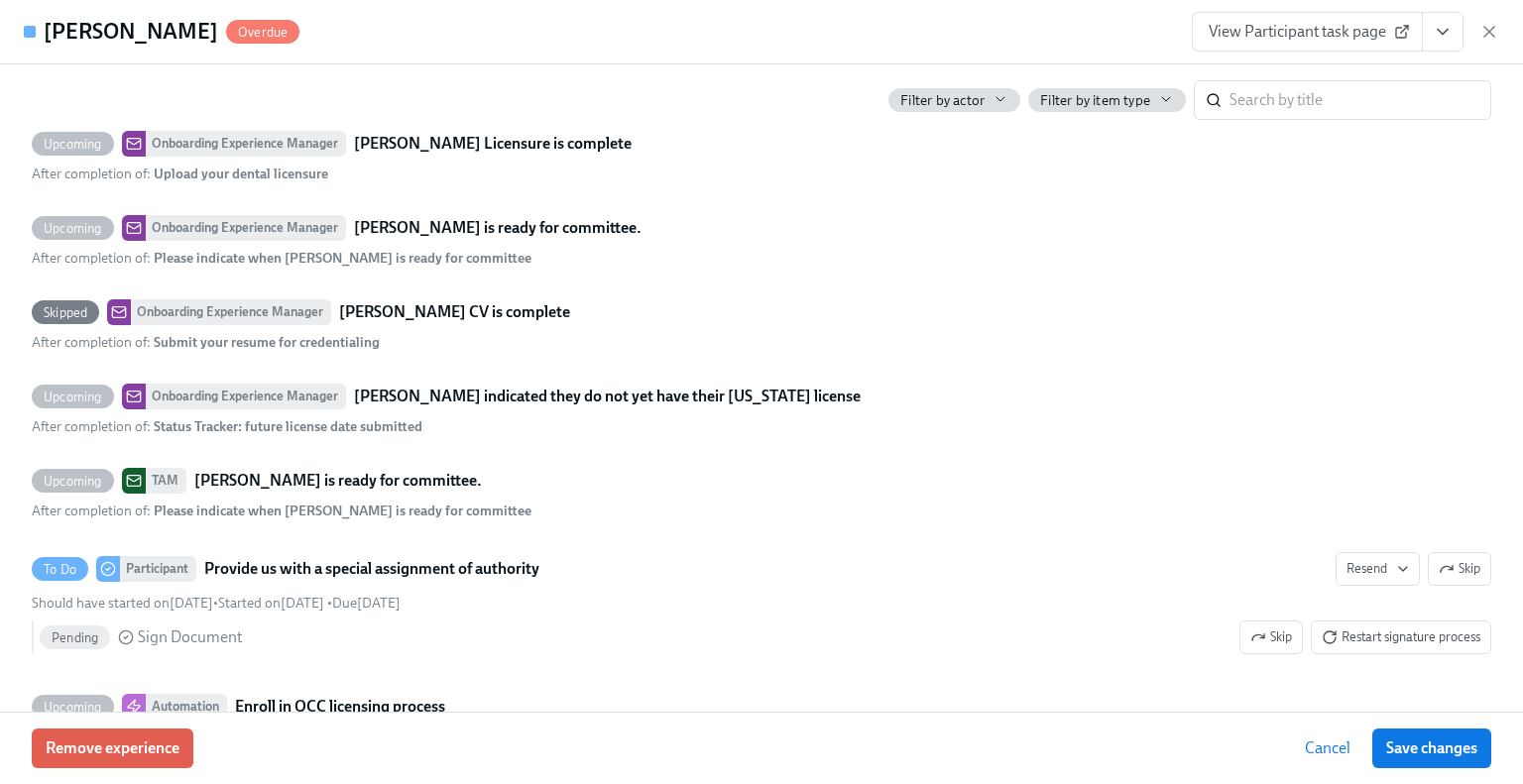 scroll, scrollTop: 5451, scrollLeft: 0, axis: vertical 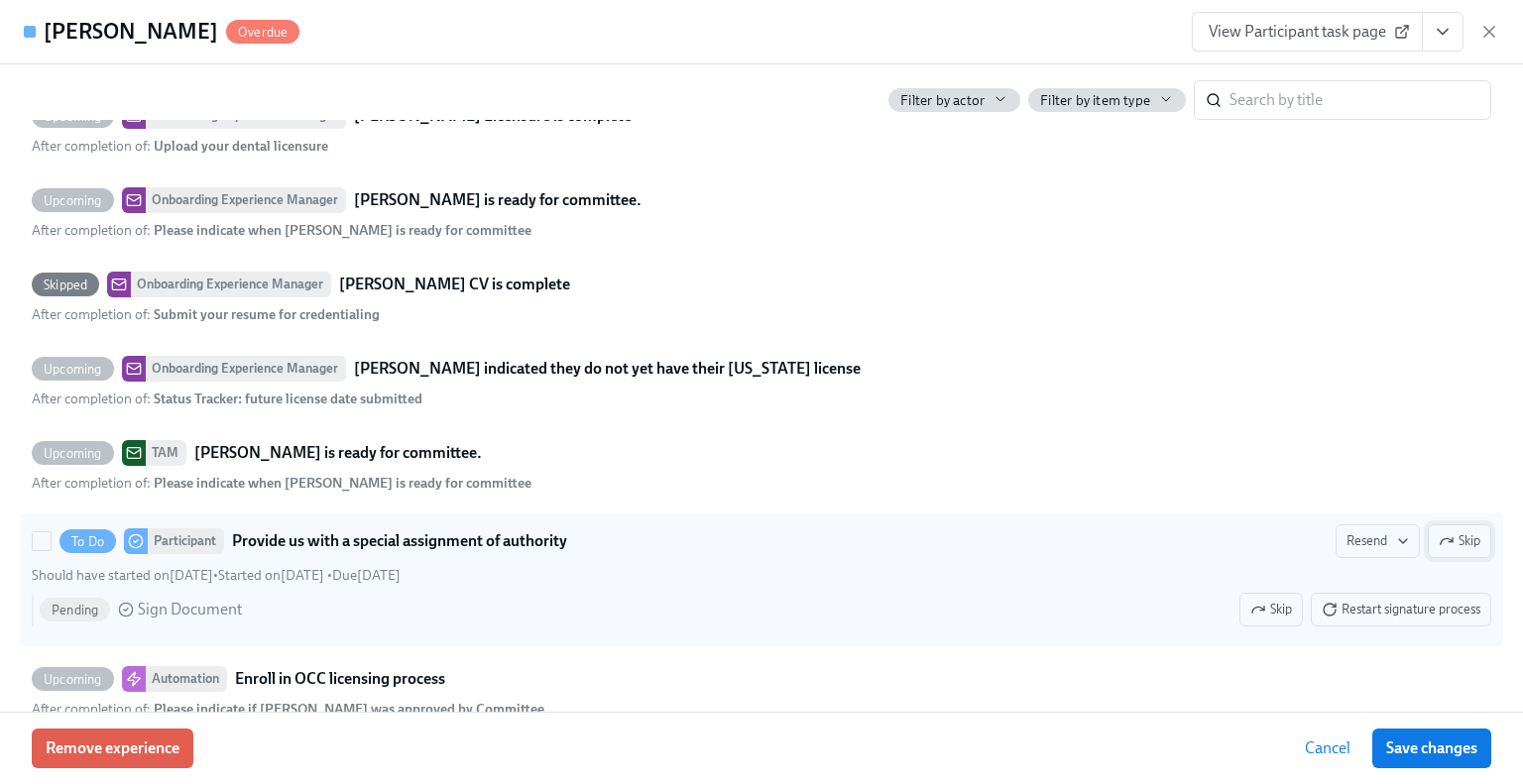 click 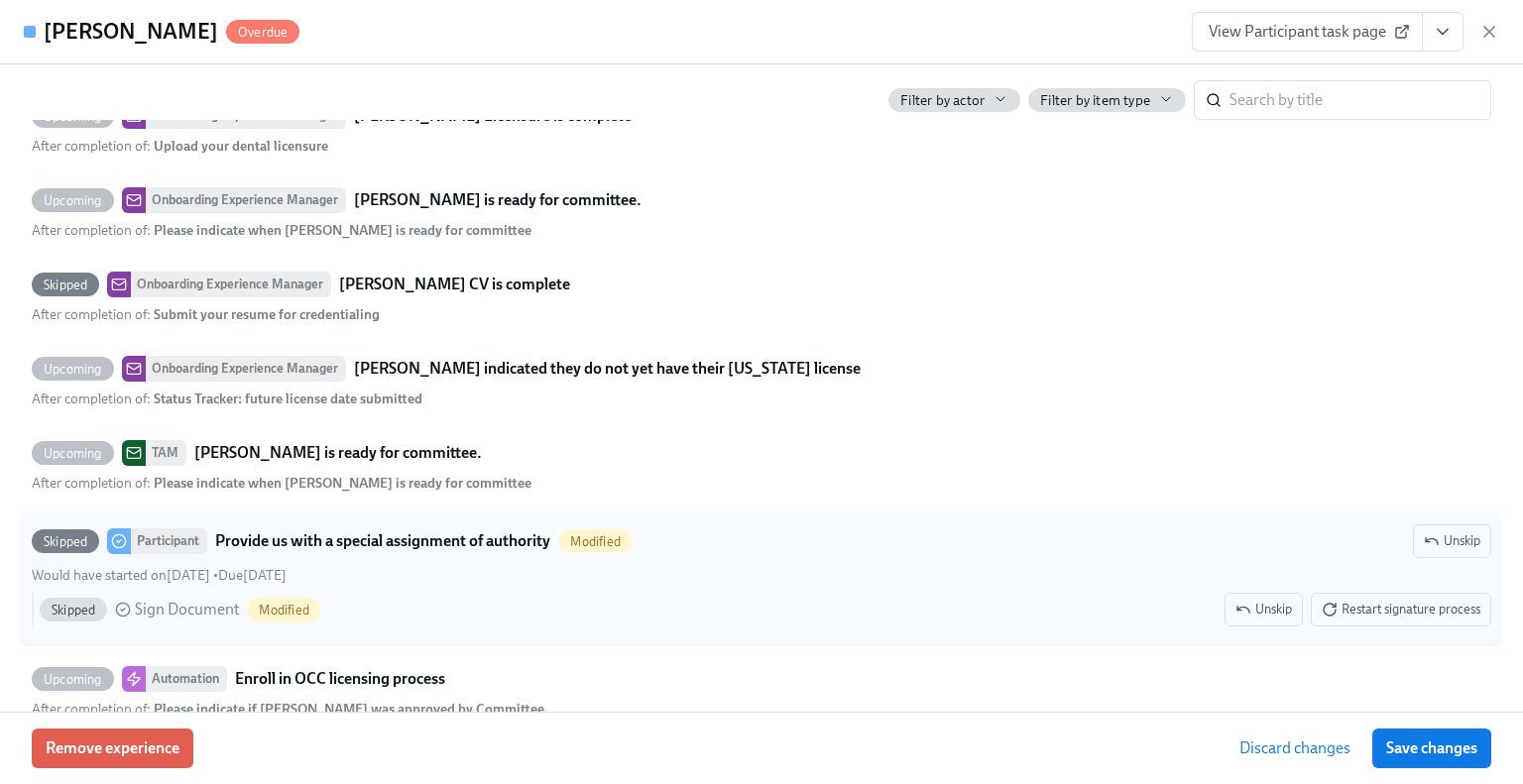 drag, startPoint x: 1382, startPoint y: 749, endPoint x: 1362, endPoint y: 732, distance: 26.24881 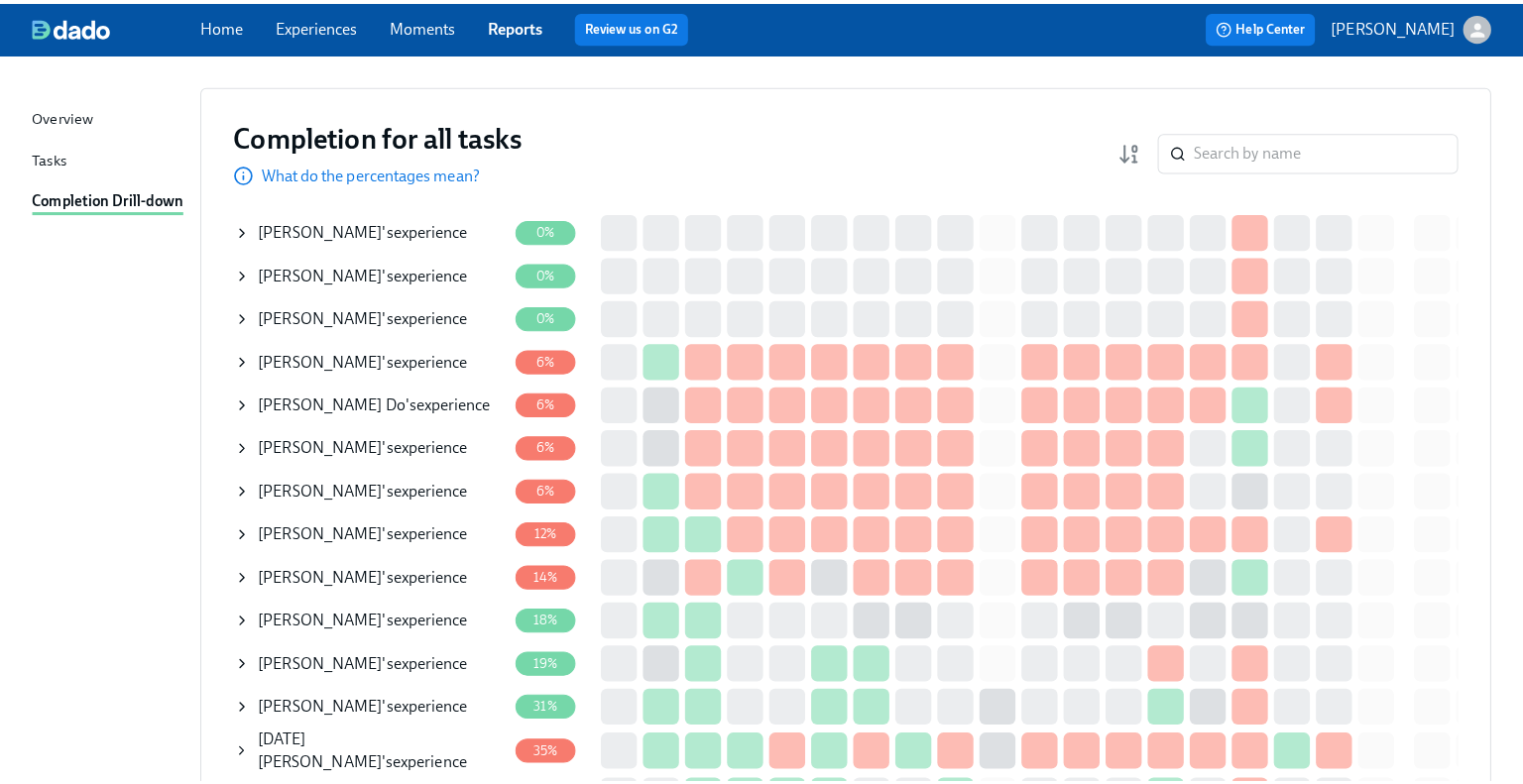 scroll, scrollTop: 297, scrollLeft: 0, axis: vertical 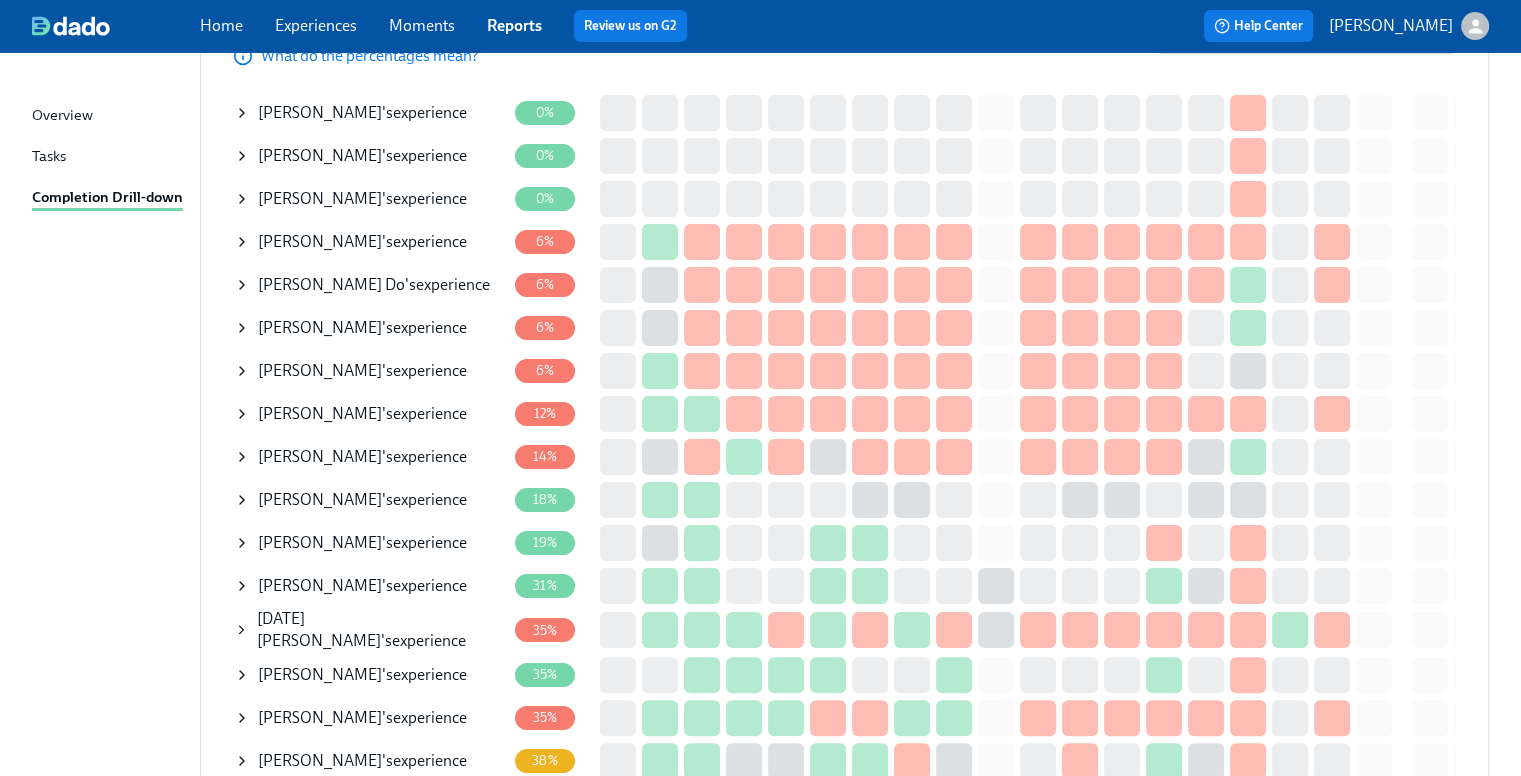 click 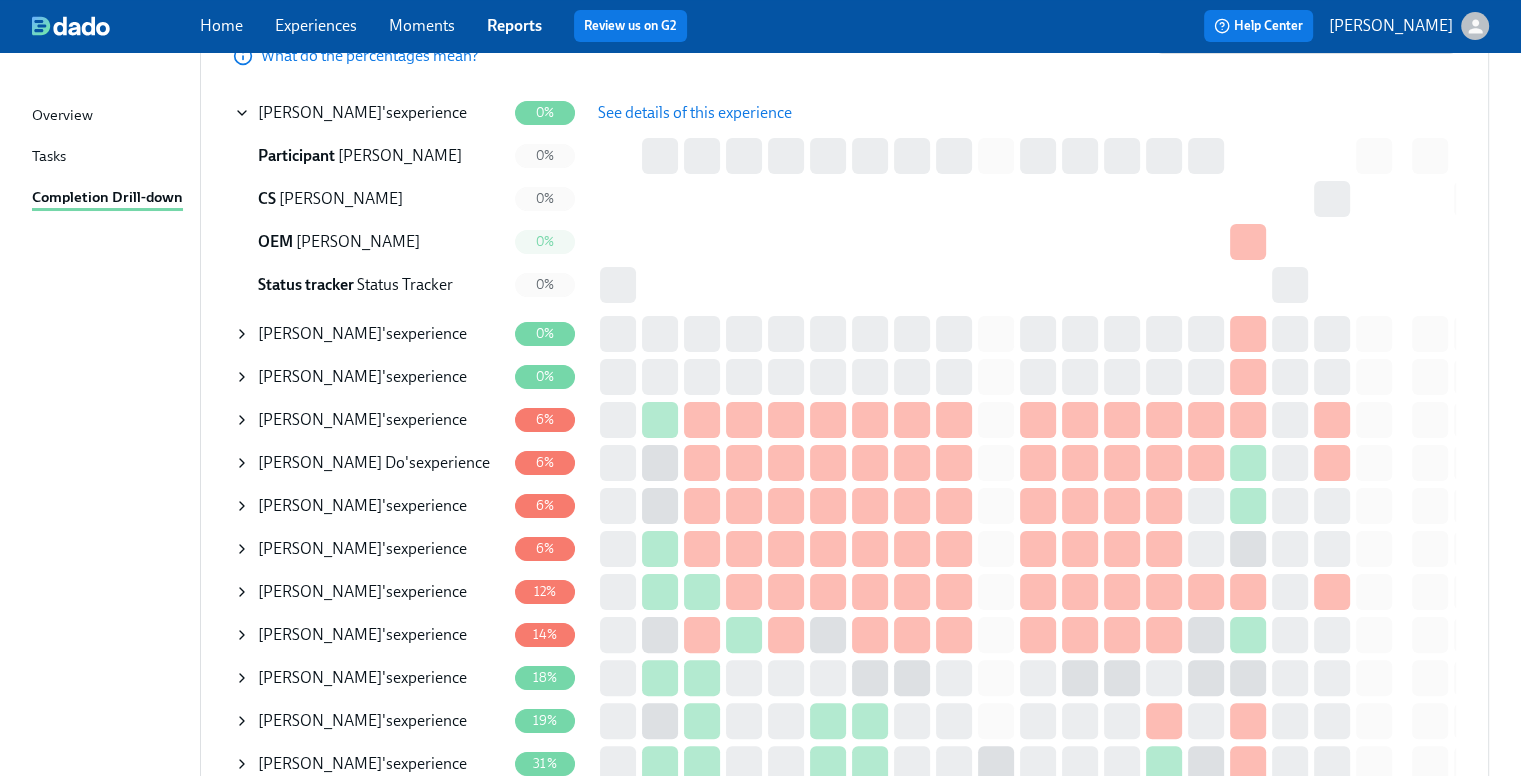click on "See details of this experience" at bounding box center (695, 113) 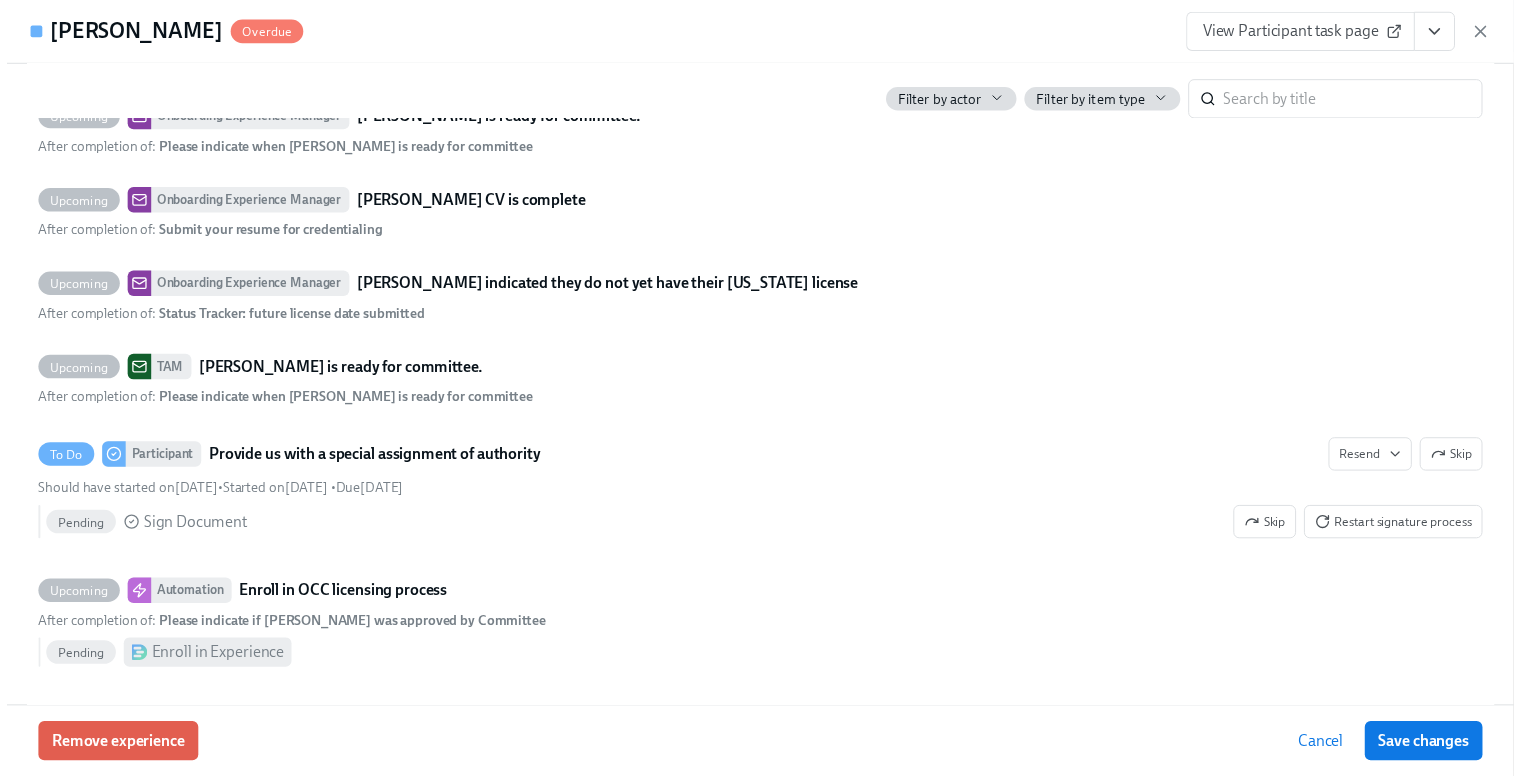 scroll, scrollTop: 5900, scrollLeft: 0, axis: vertical 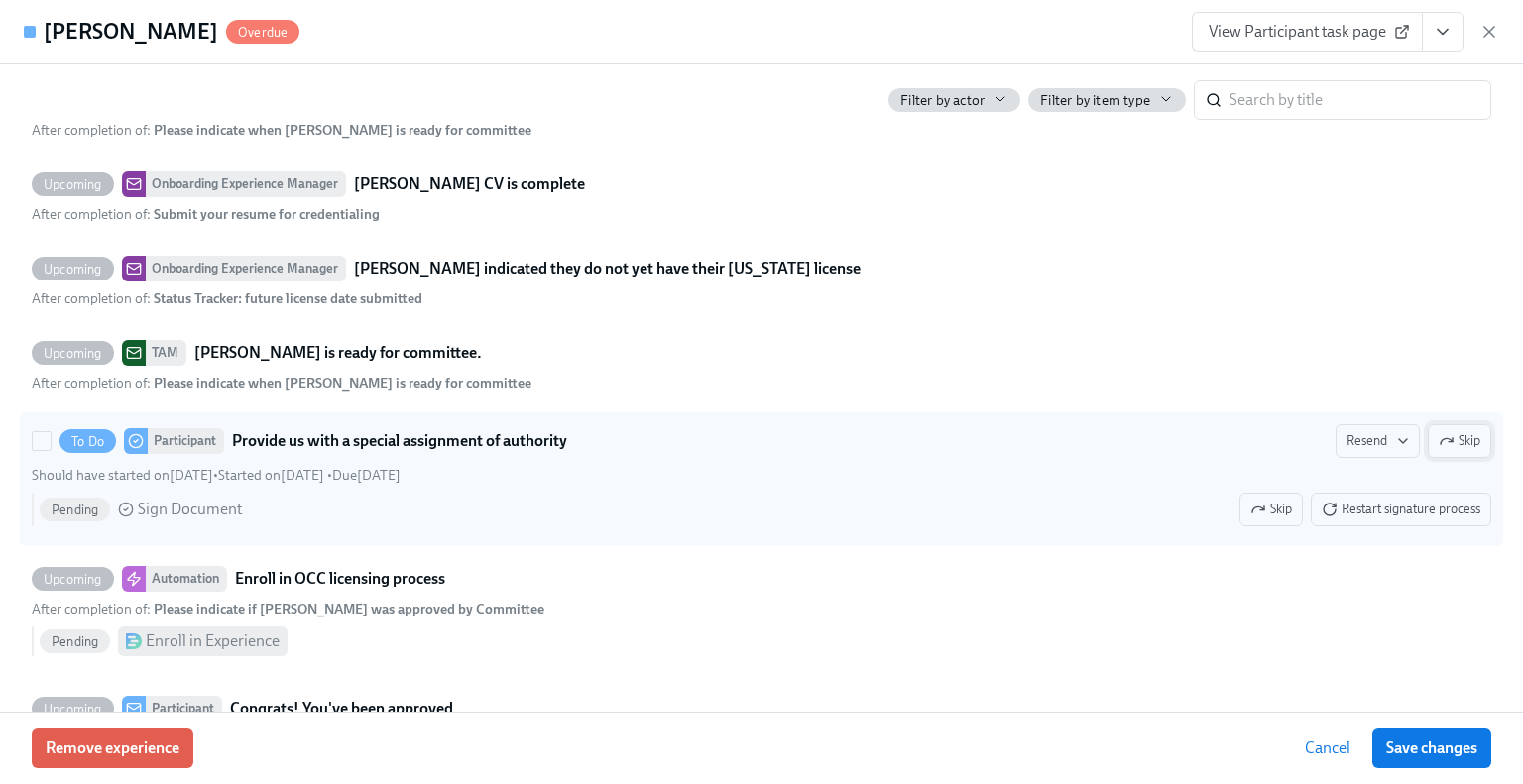 click on "Skip" at bounding box center (1460, 441) 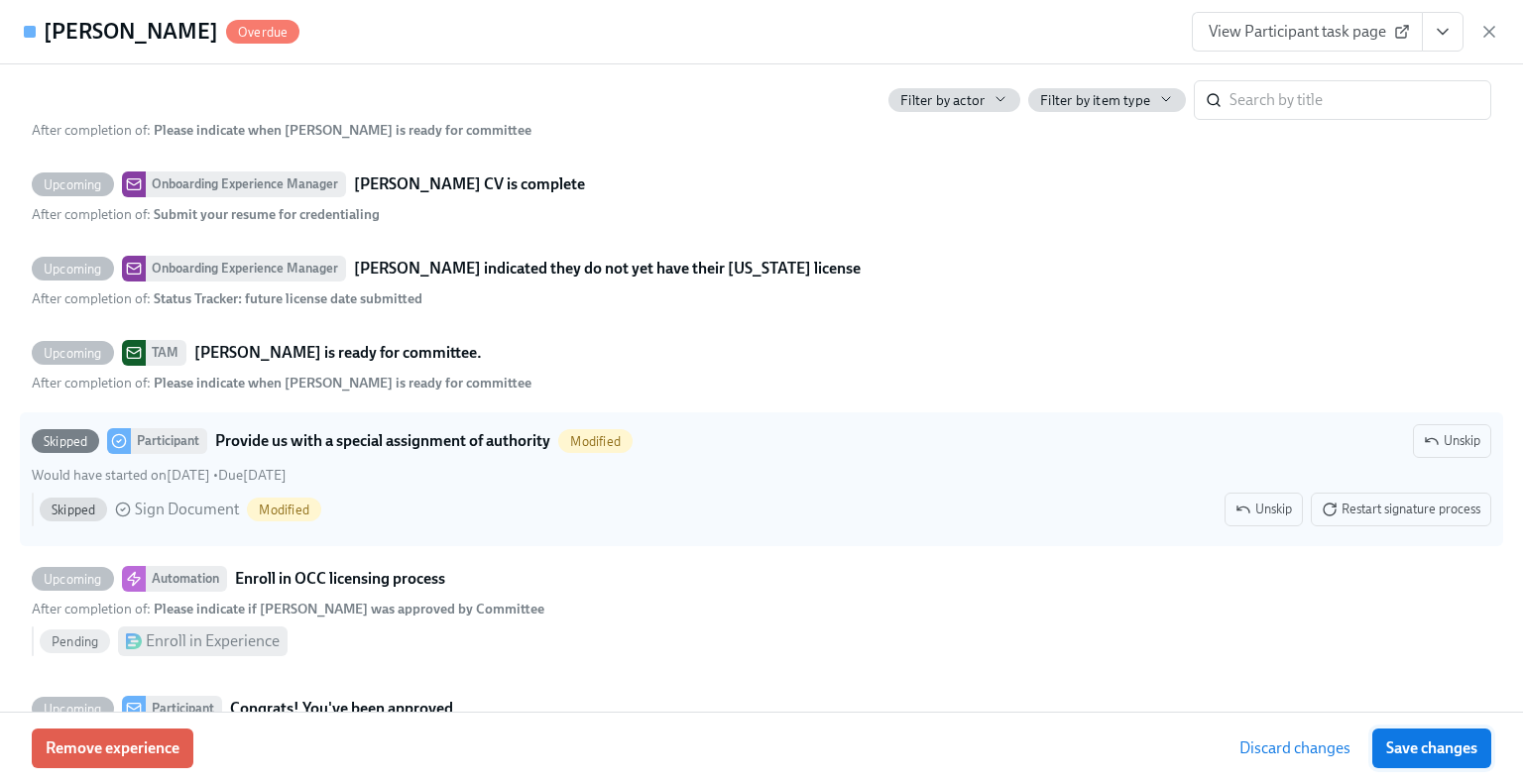 click on "Save changes" at bounding box center (1432, 748) 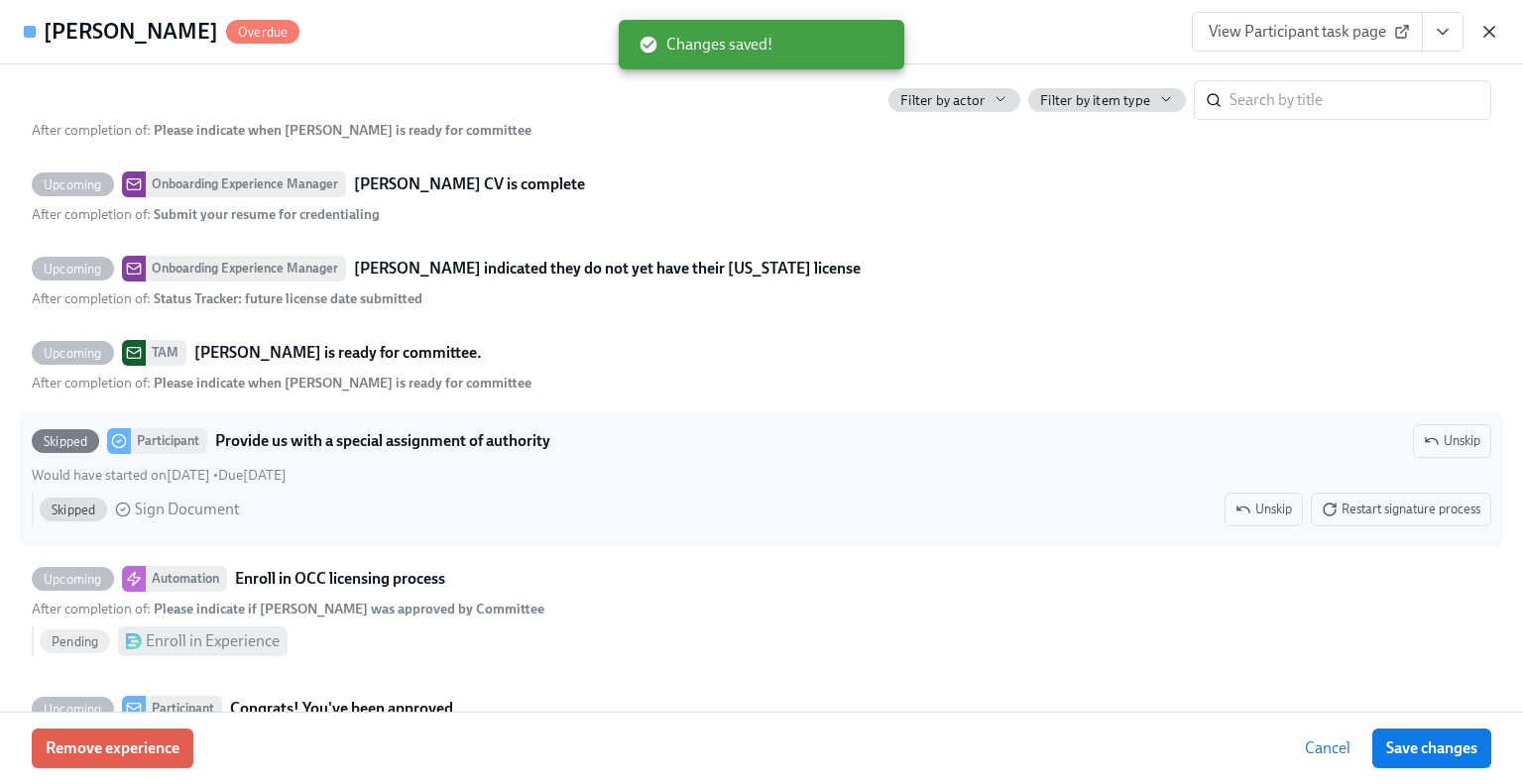 click 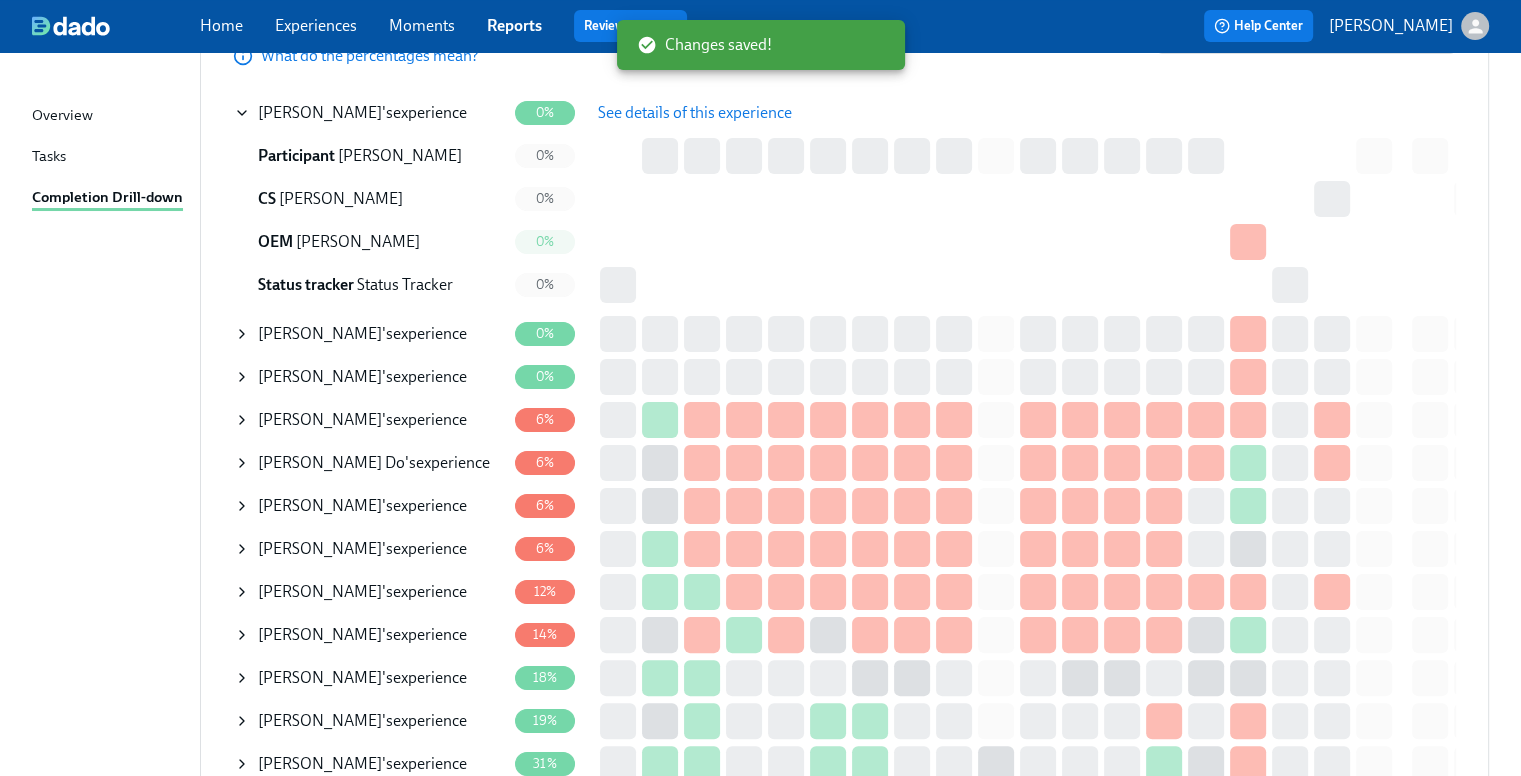 click 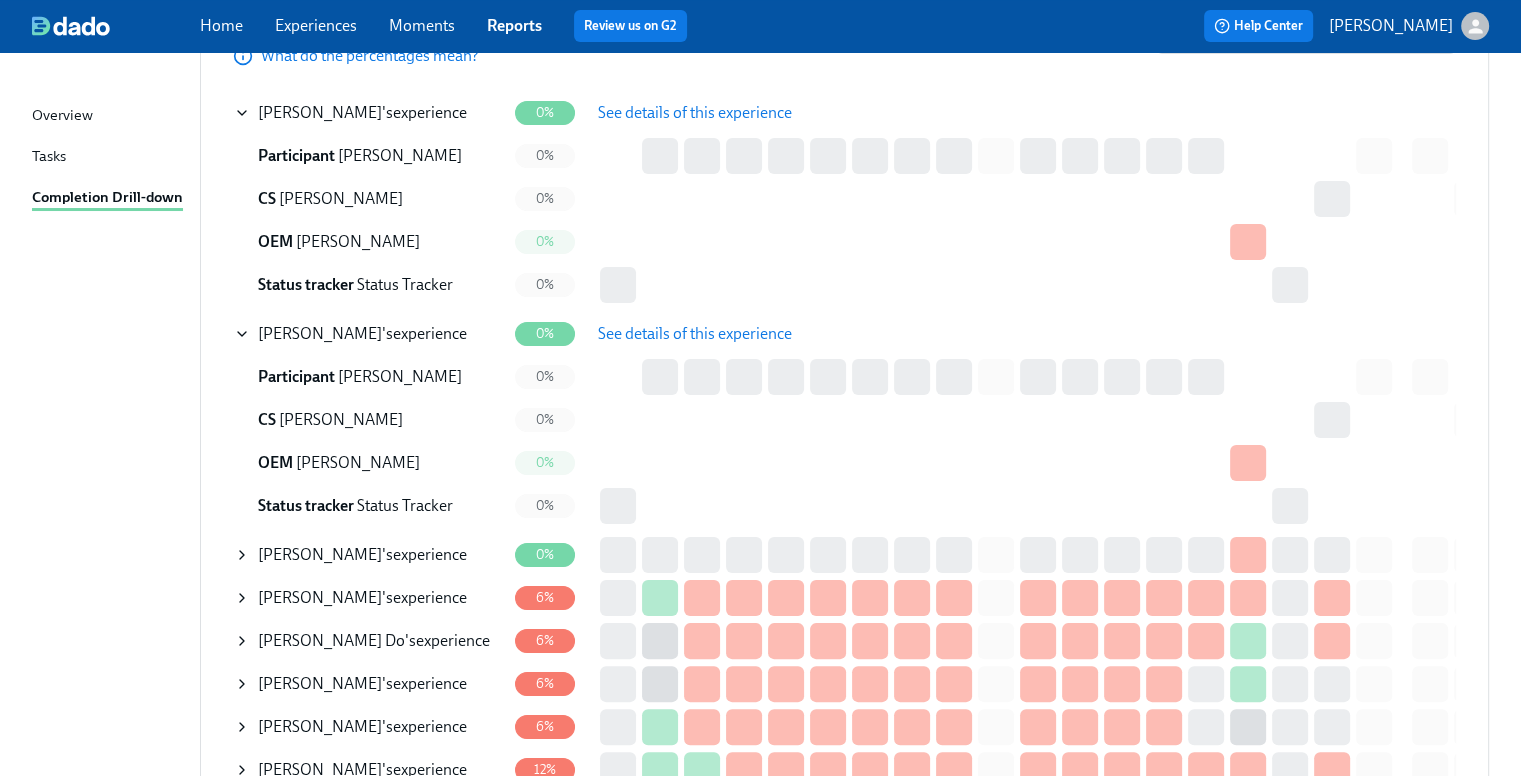 click 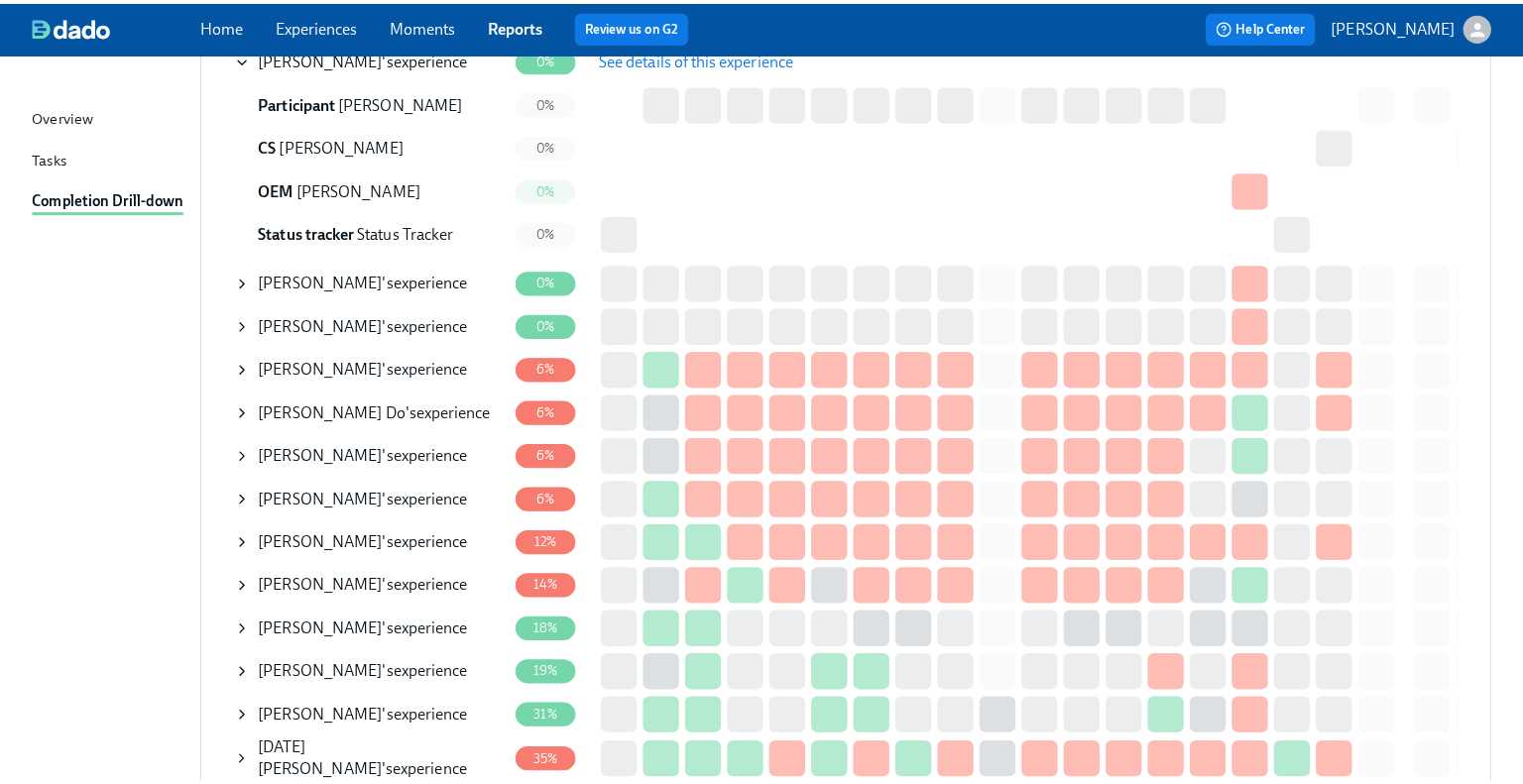 scroll, scrollTop: 396, scrollLeft: 0, axis: vertical 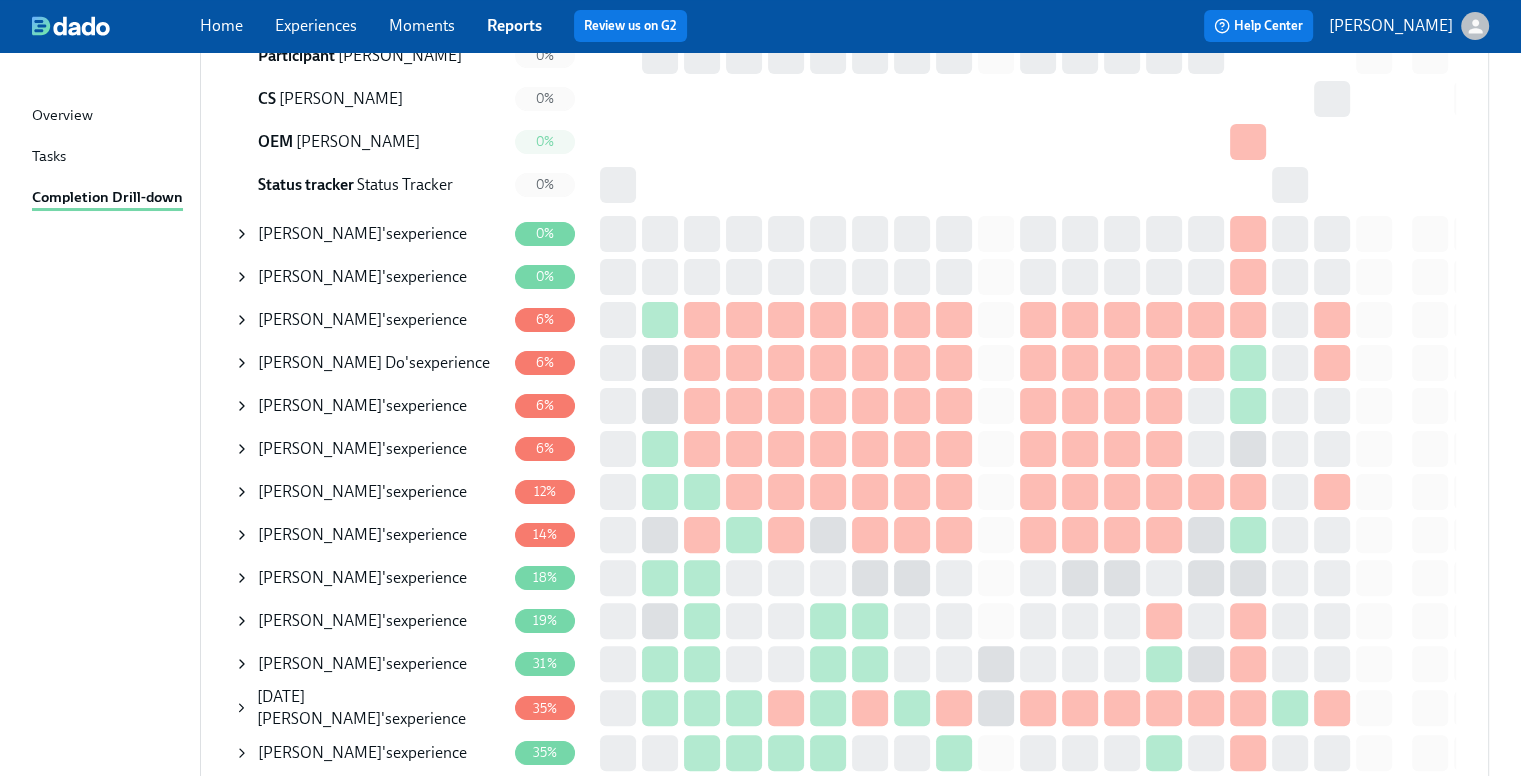click 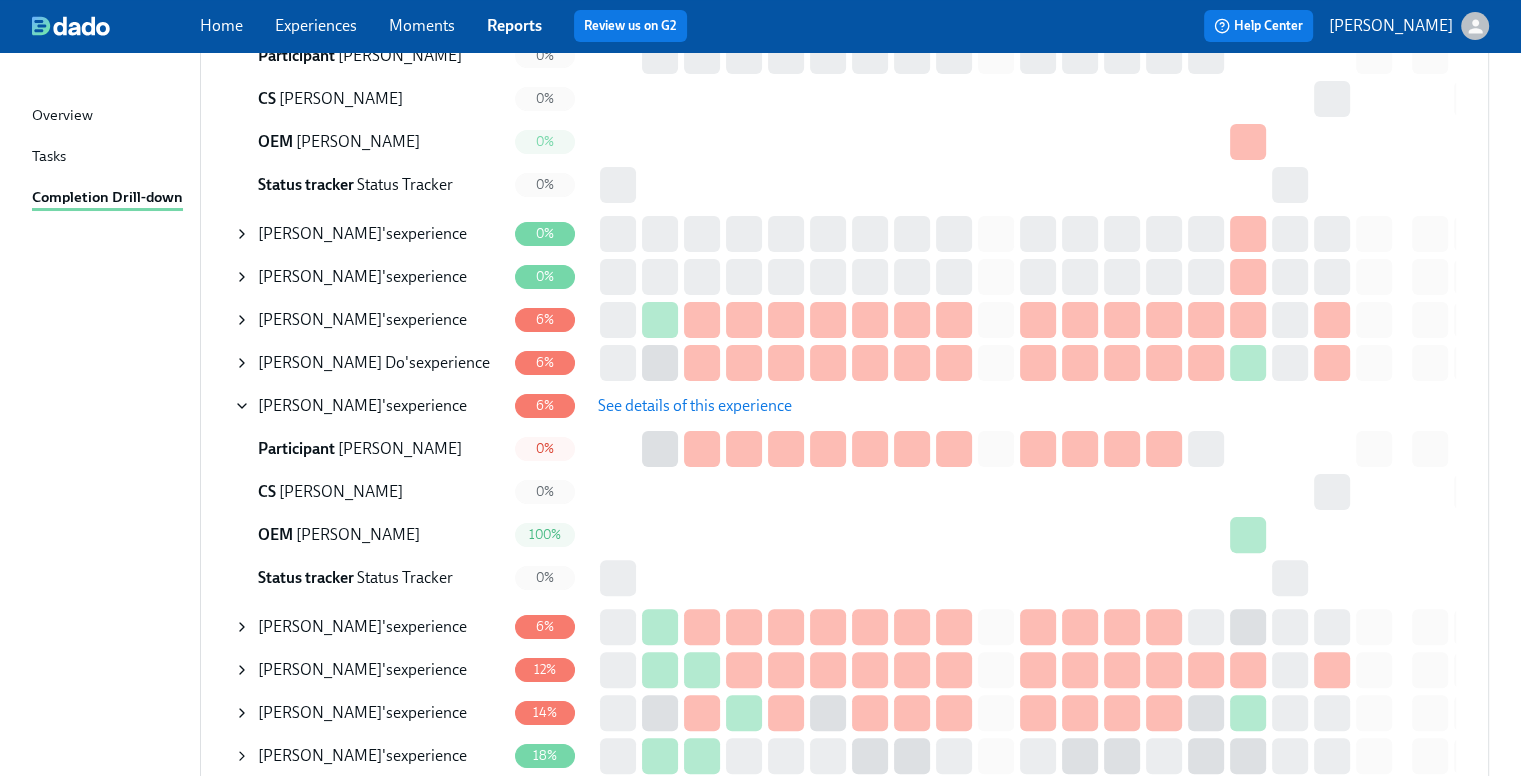 click on "See details of this experience" at bounding box center [695, 406] 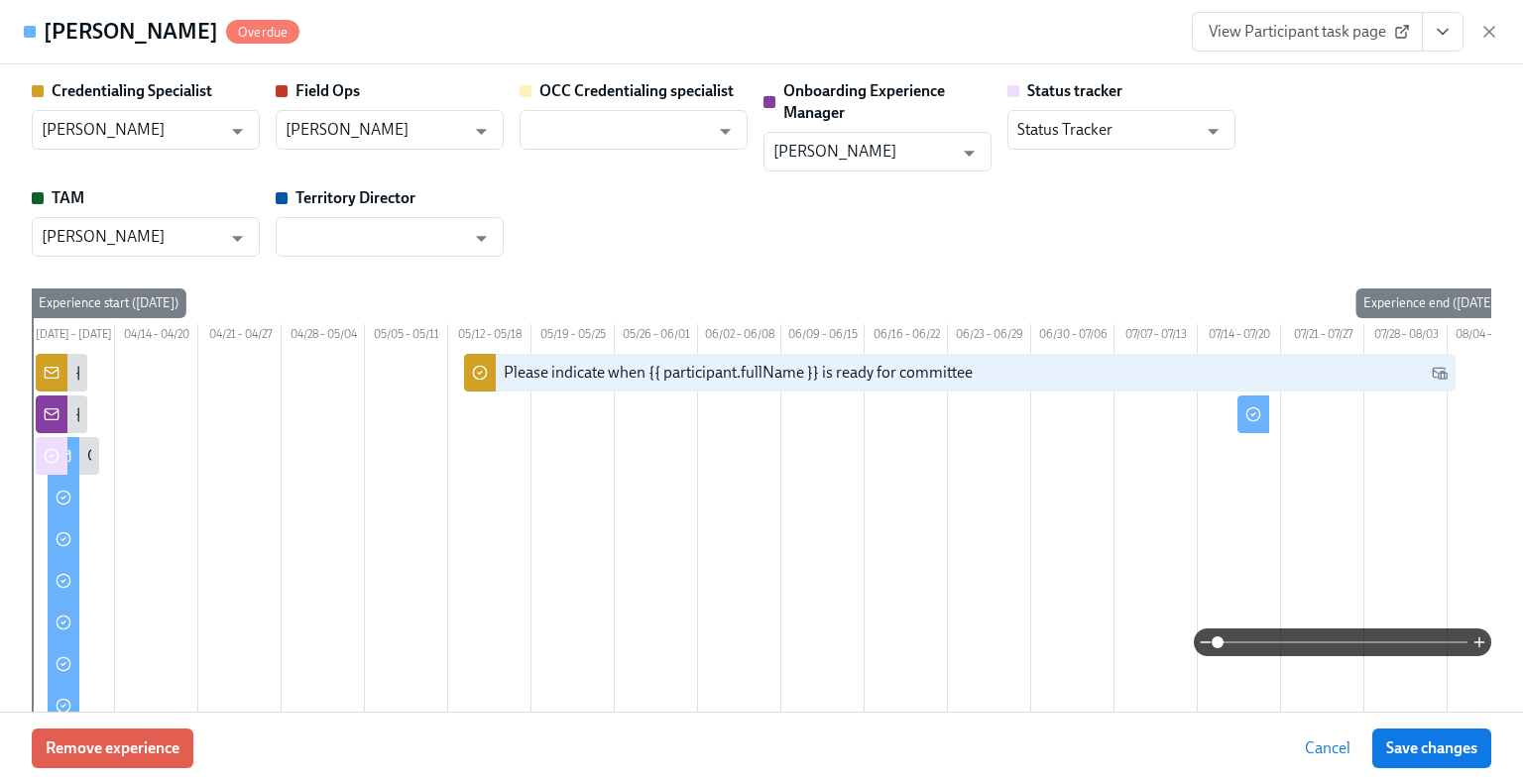 click on "View Participant task page" at bounding box center [1307, 32] 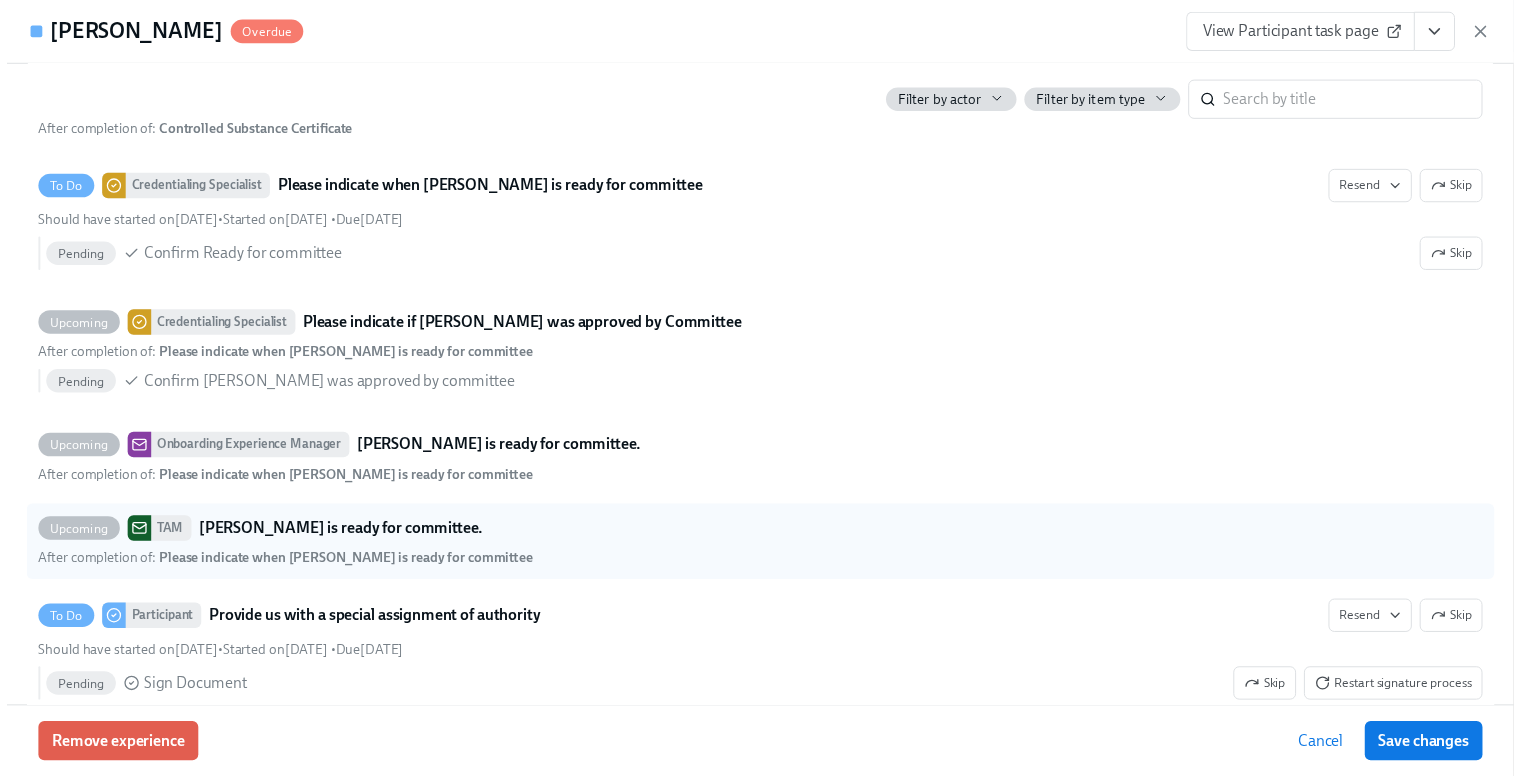 scroll, scrollTop: 5800, scrollLeft: 0, axis: vertical 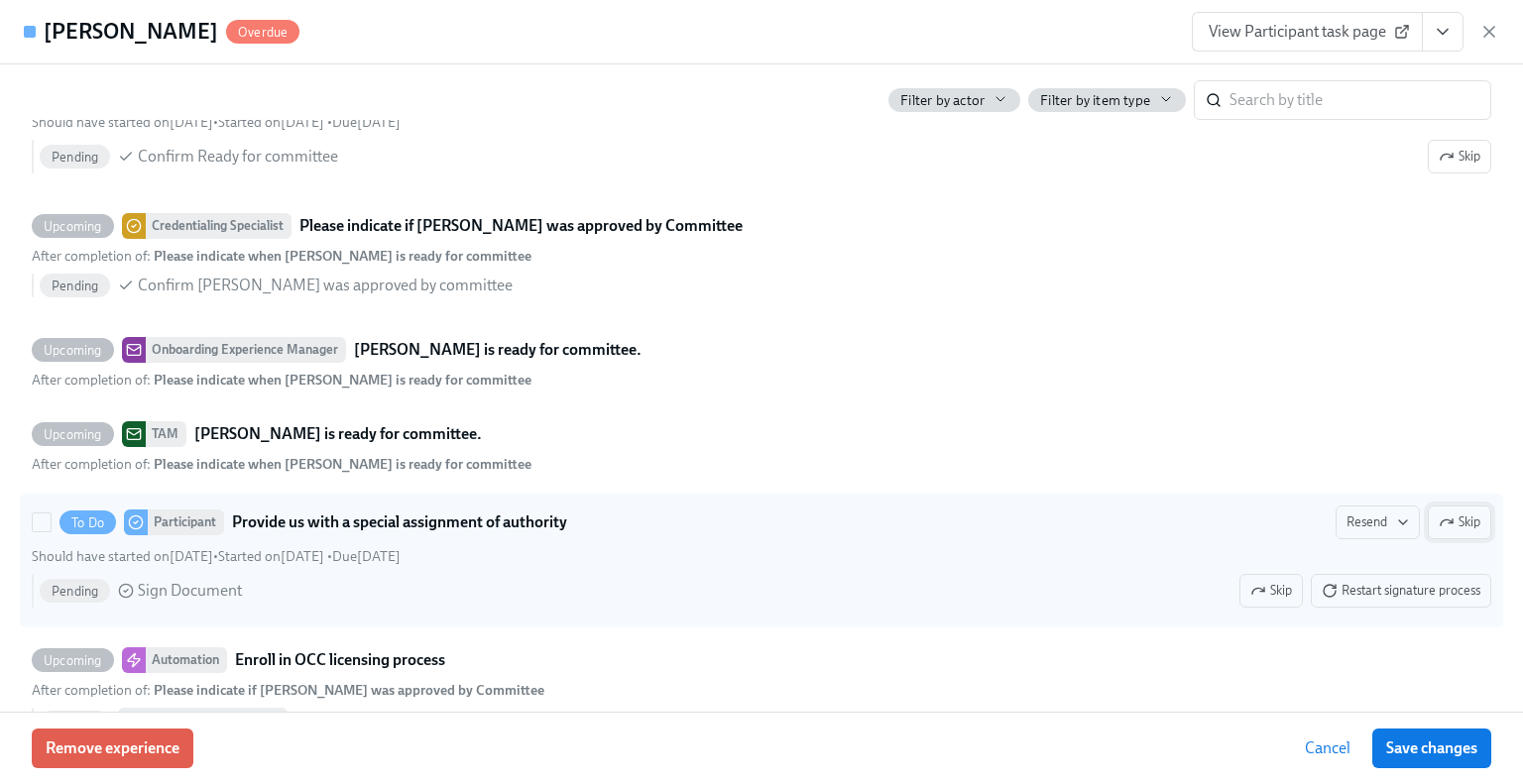 click on "Skip" at bounding box center (1460, 522) 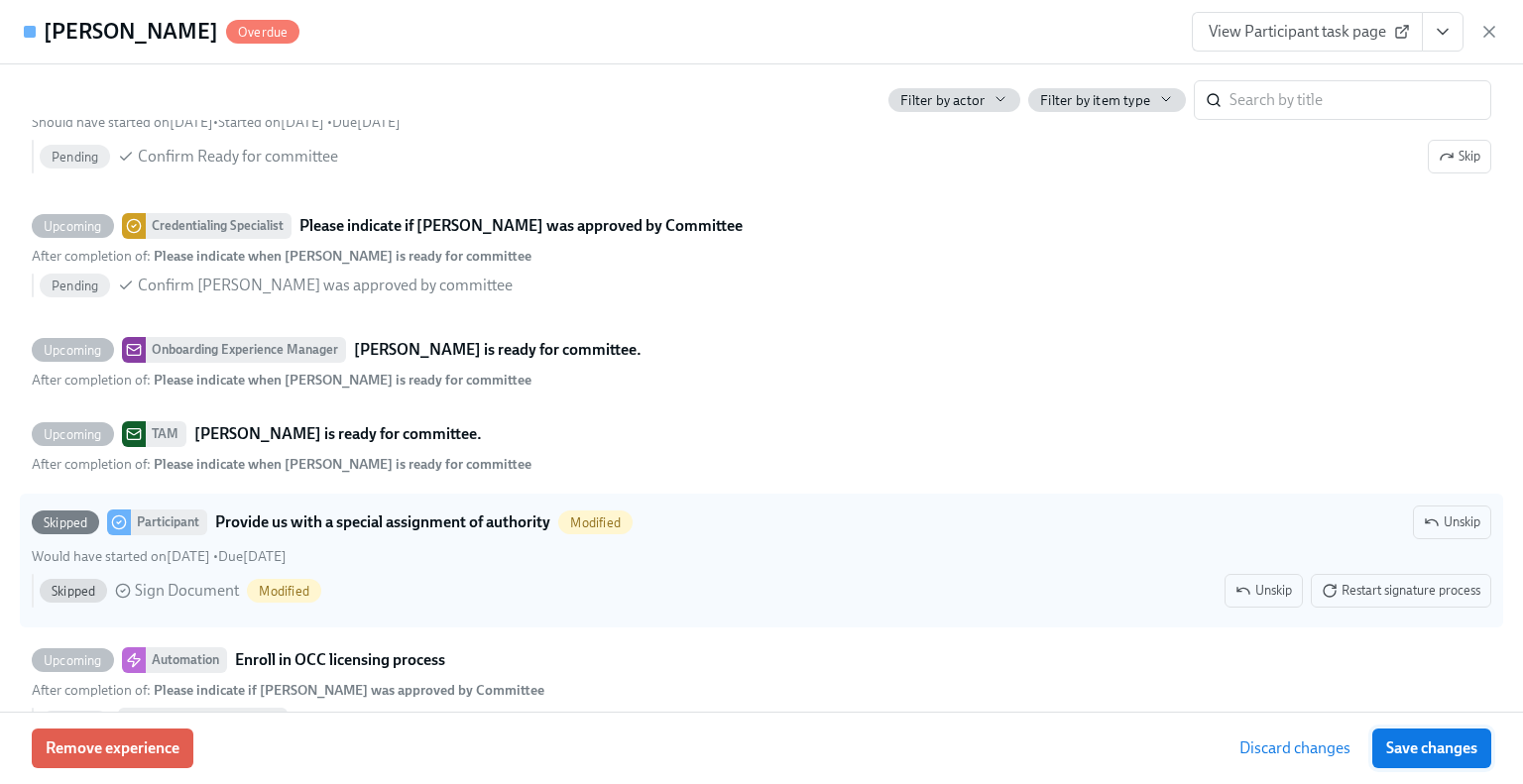 click on "Save changes" at bounding box center [1432, 748] 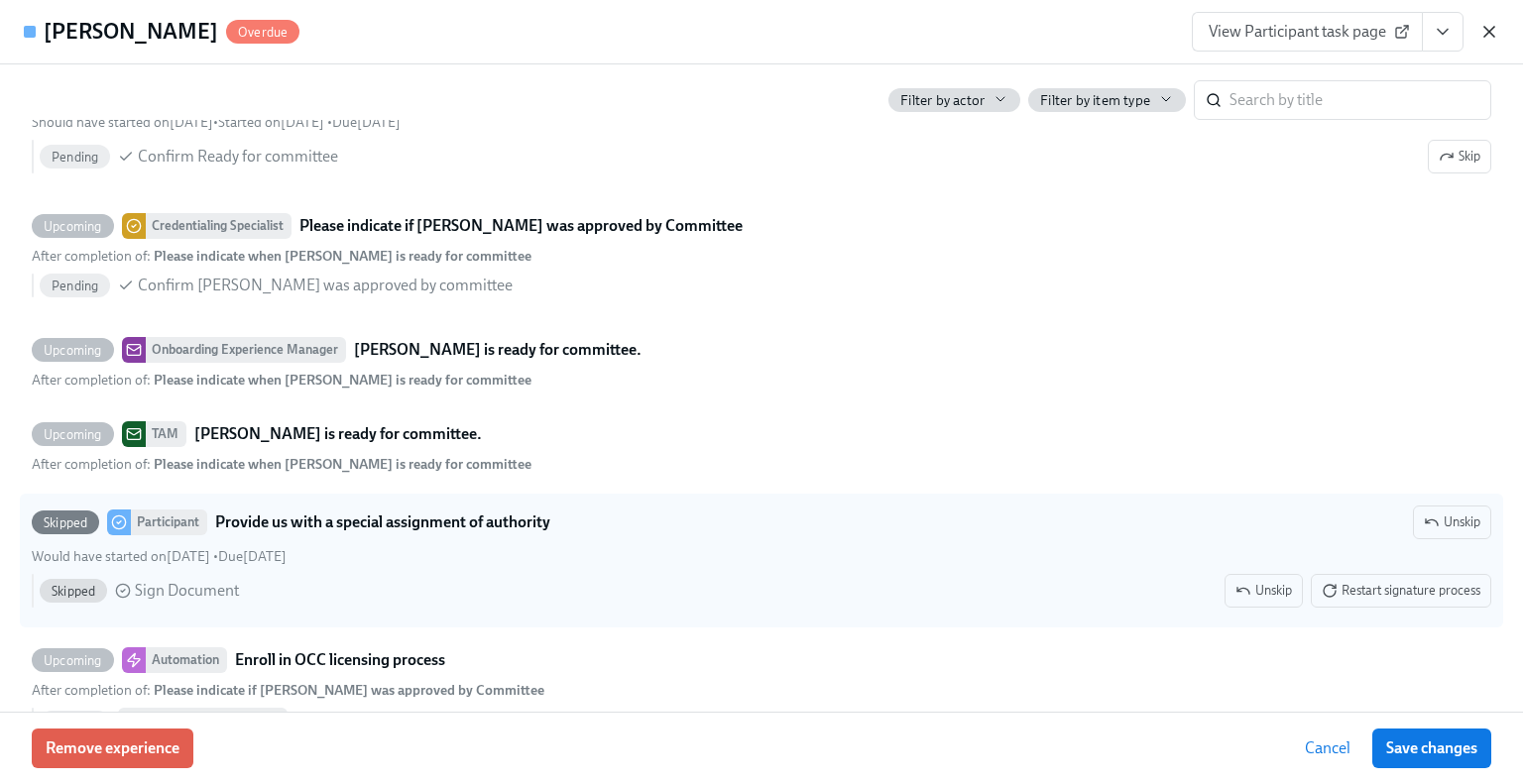 click 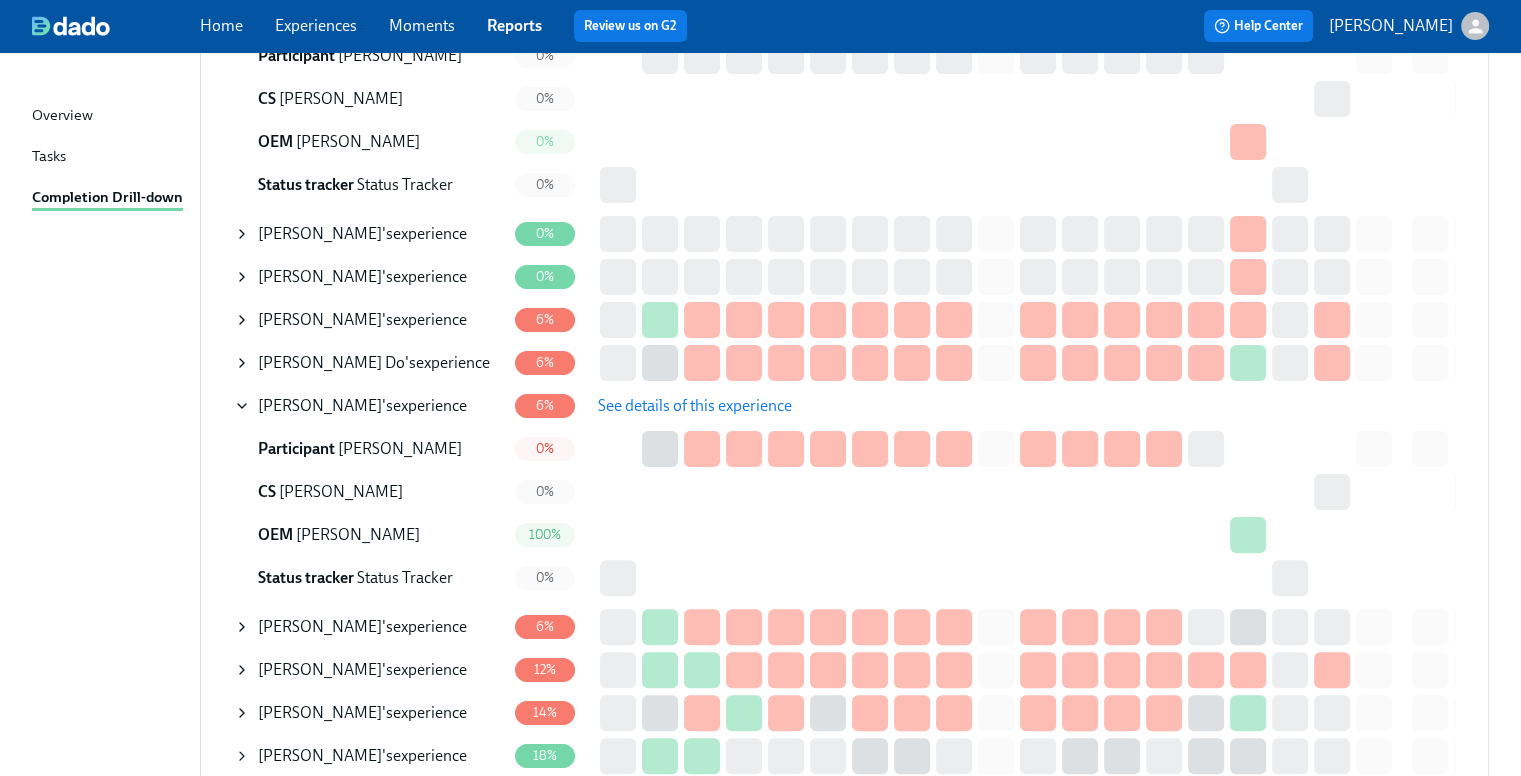 click 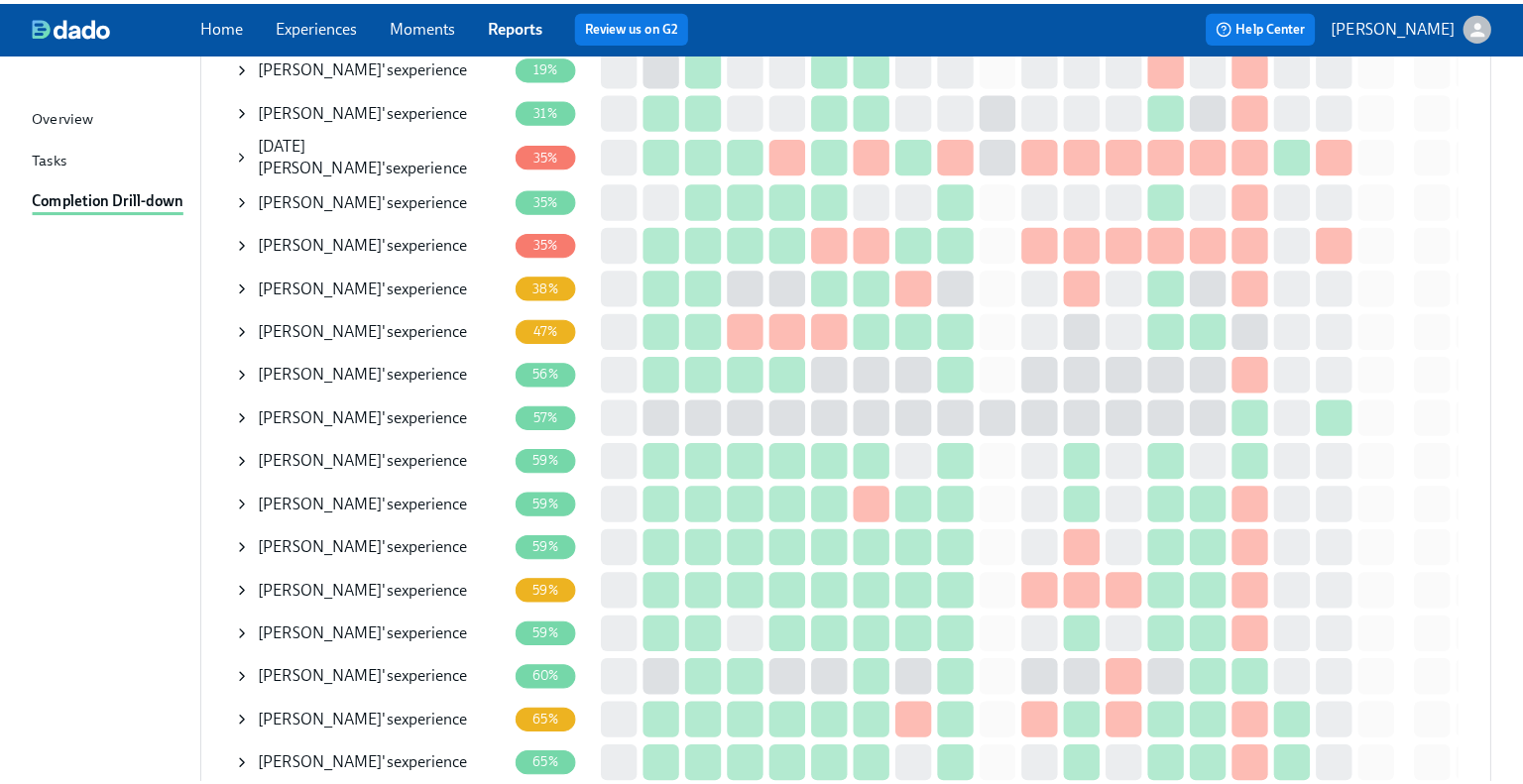 scroll, scrollTop: 991, scrollLeft: 0, axis: vertical 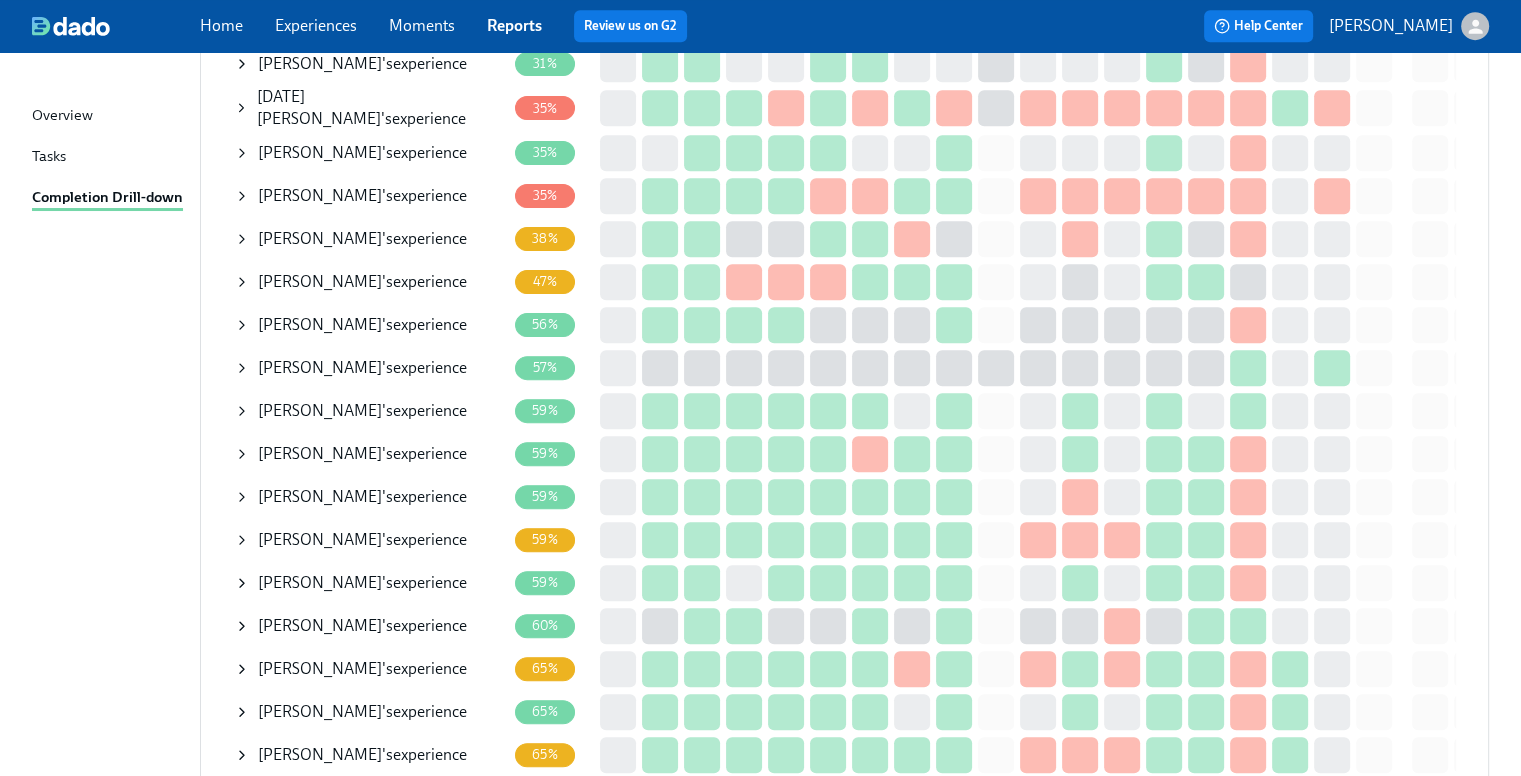 click 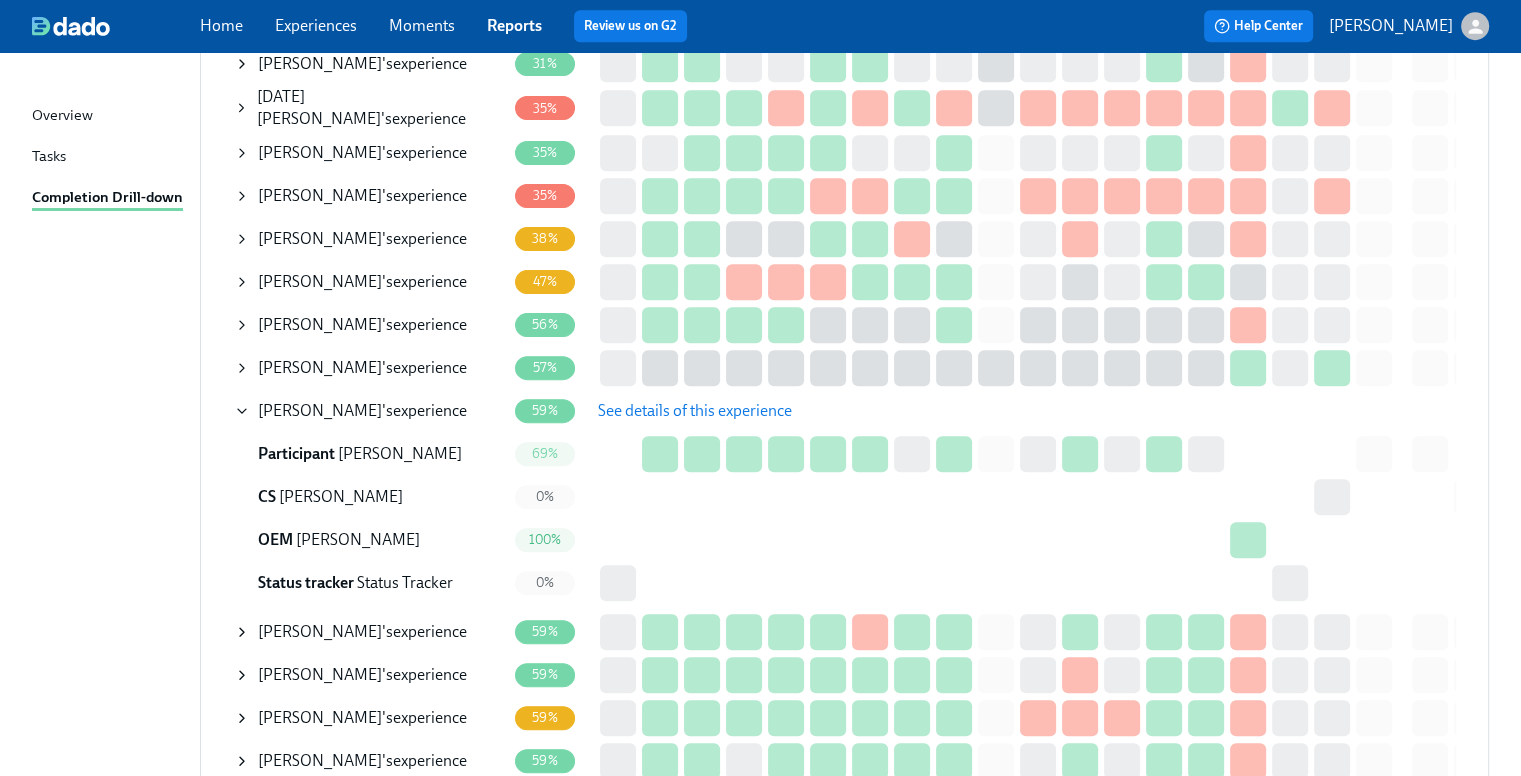 click on "See details of this experience" at bounding box center [695, 411] 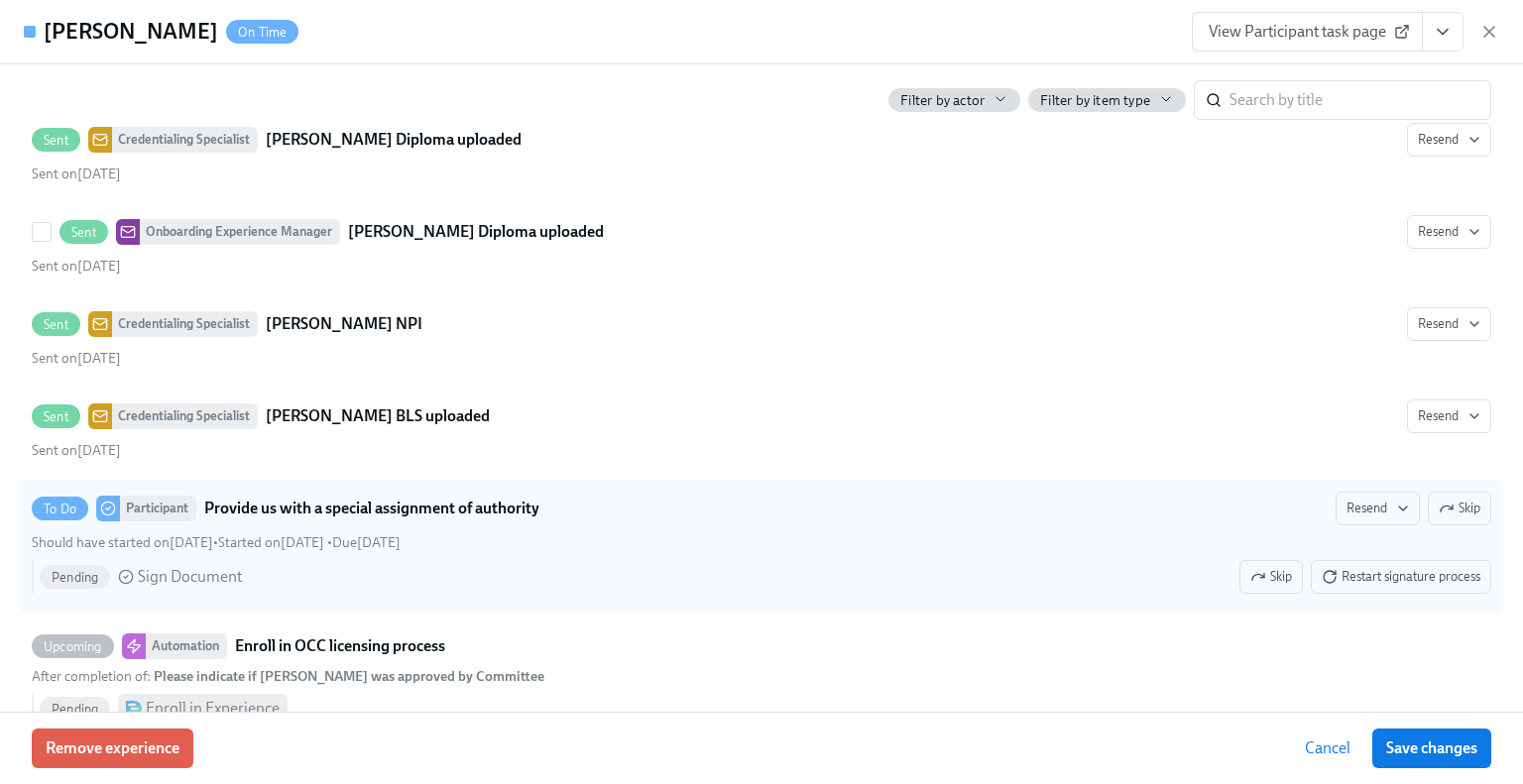 scroll, scrollTop: 6244, scrollLeft: 0, axis: vertical 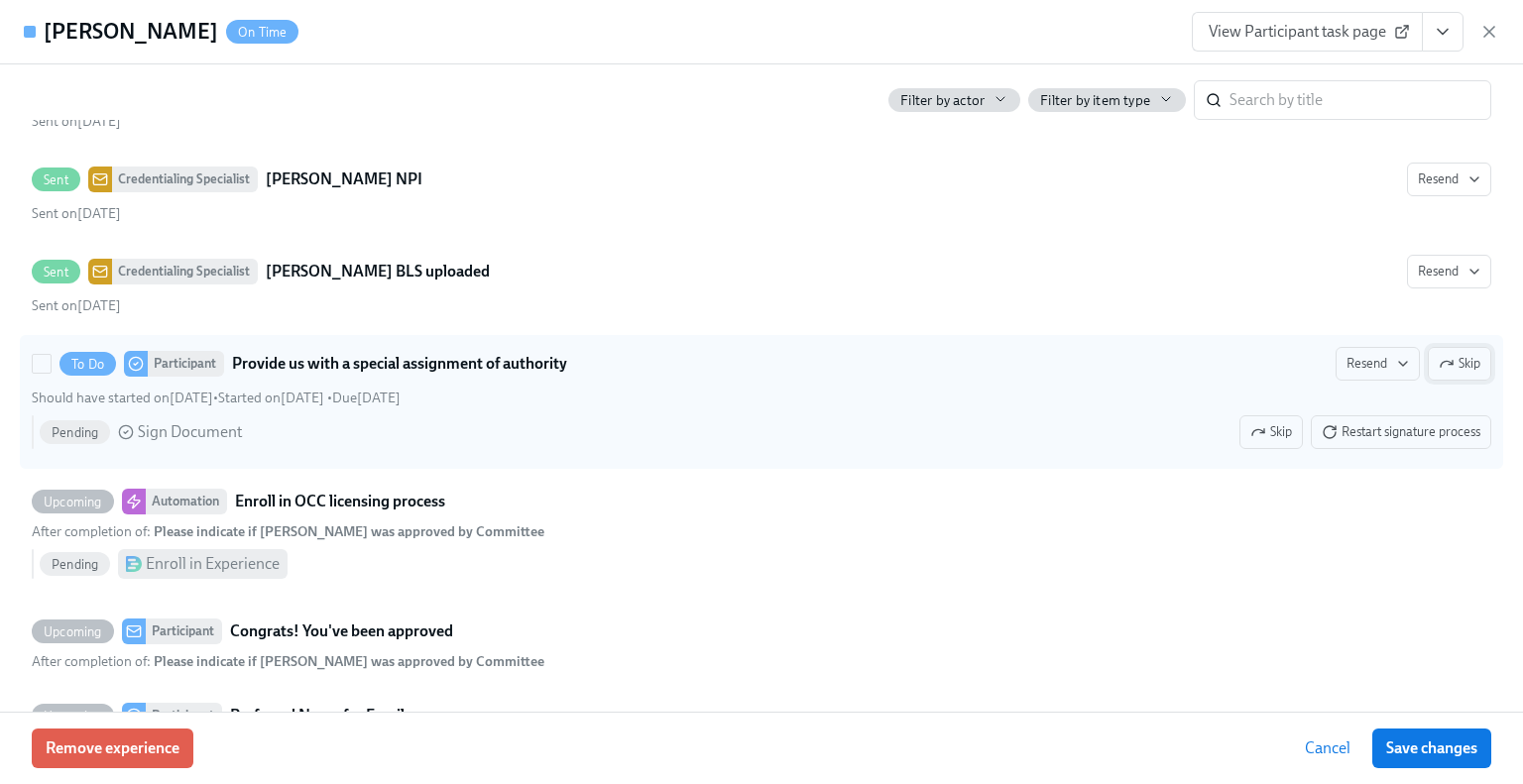 click on "Skip" at bounding box center [1460, 364] 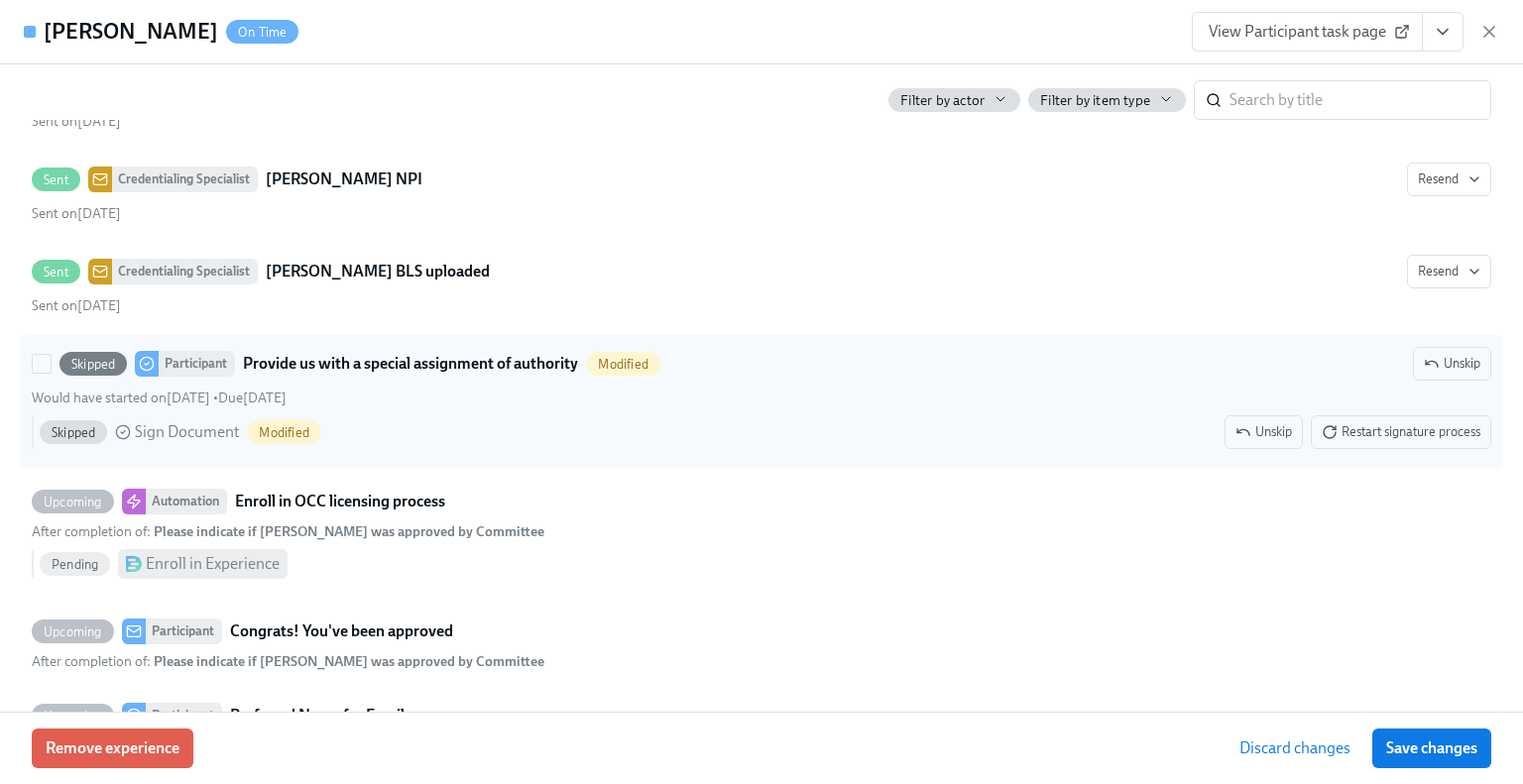 click on "Sign Document" at bounding box center (186, 432) 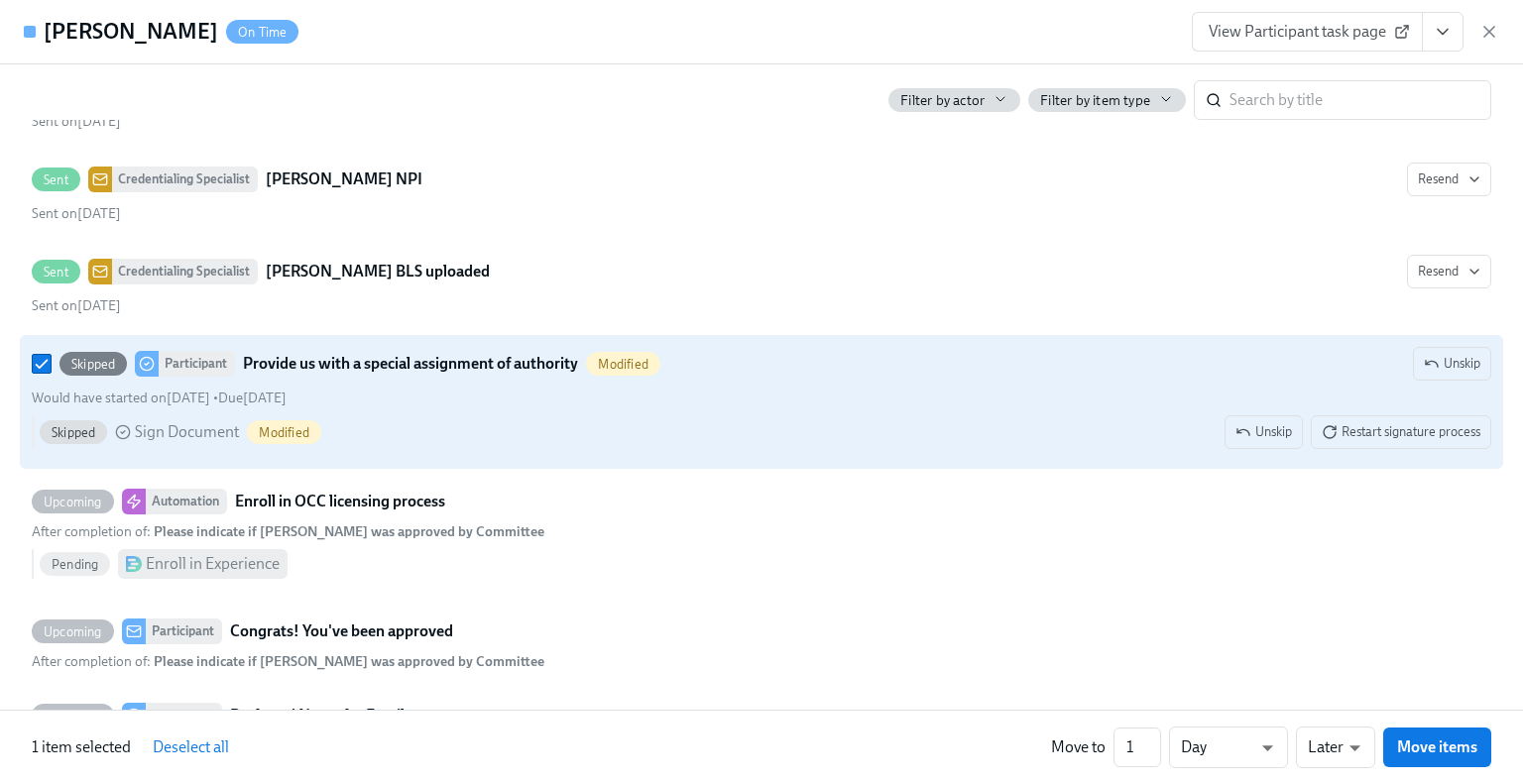click on "Sign Document" at bounding box center [186, 432] 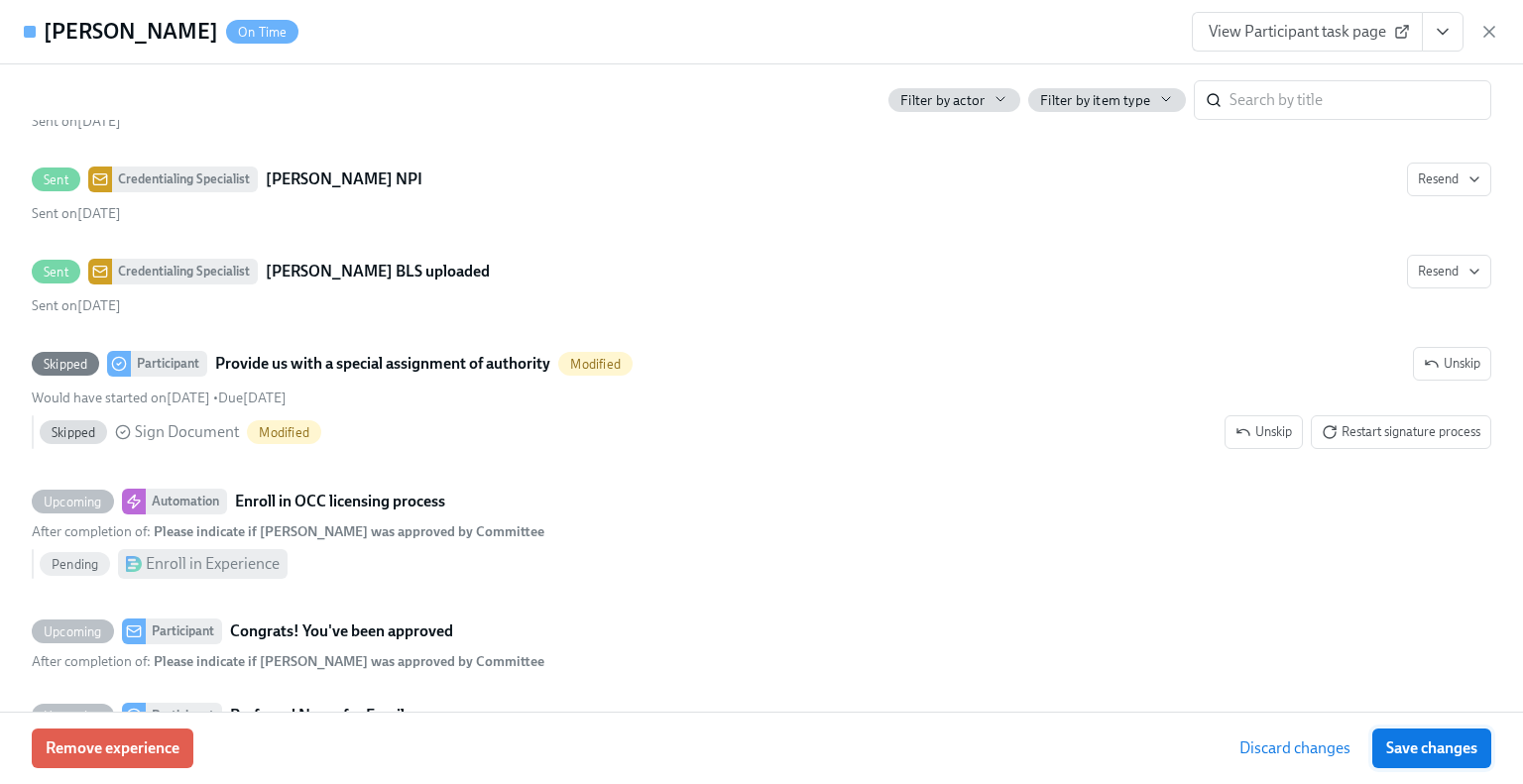 click on "Save changes" at bounding box center [1432, 748] 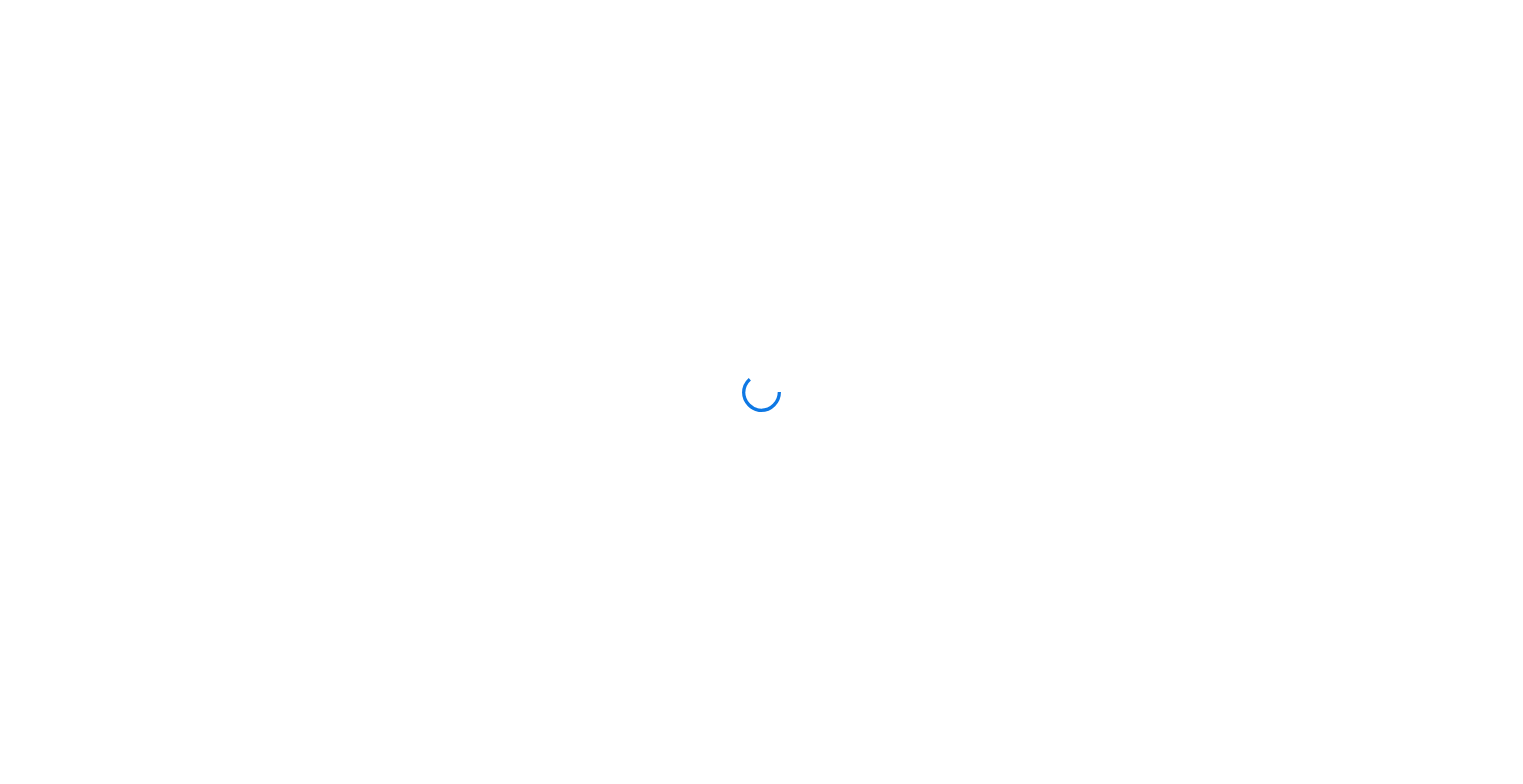 scroll, scrollTop: 0, scrollLeft: 0, axis: both 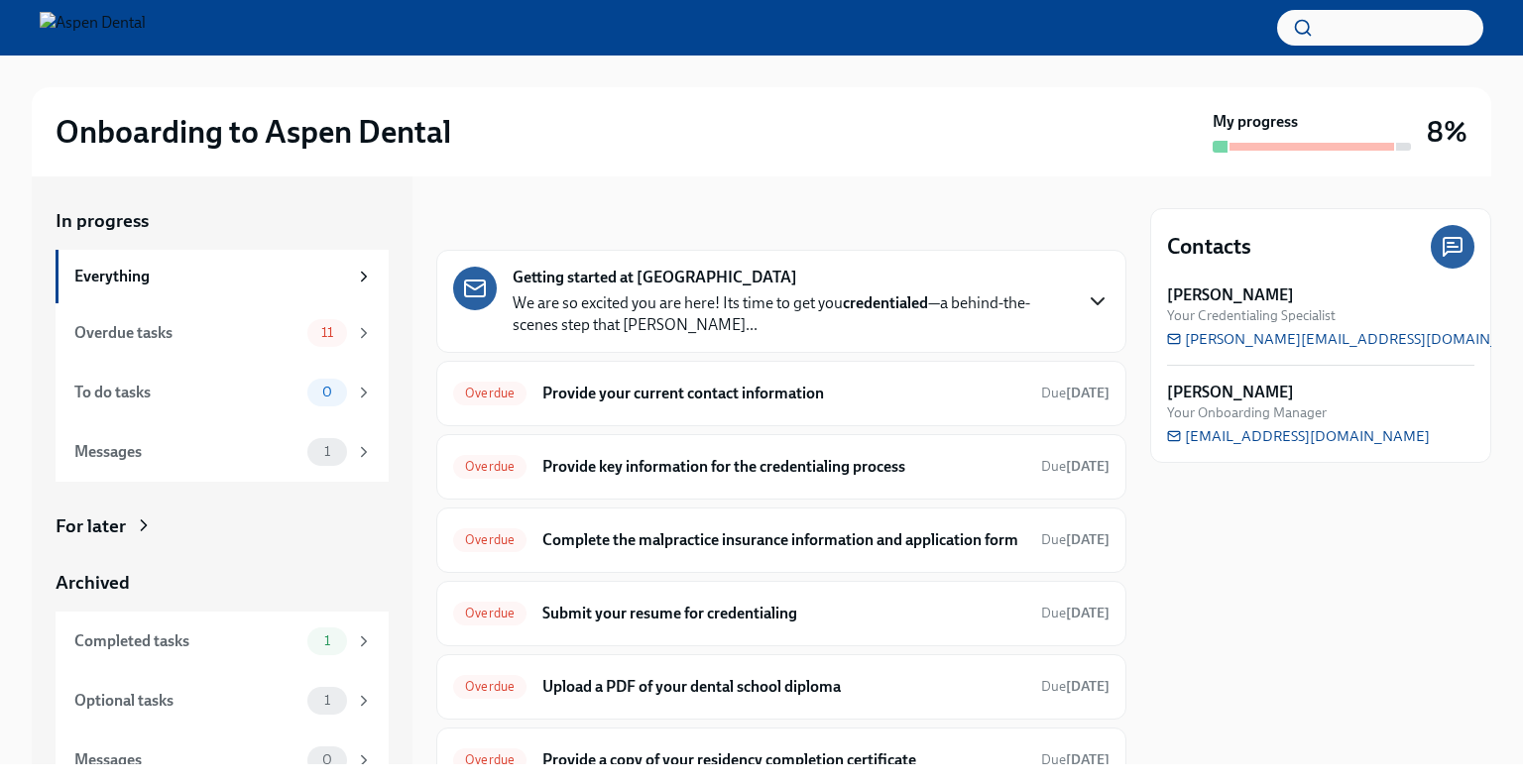 click 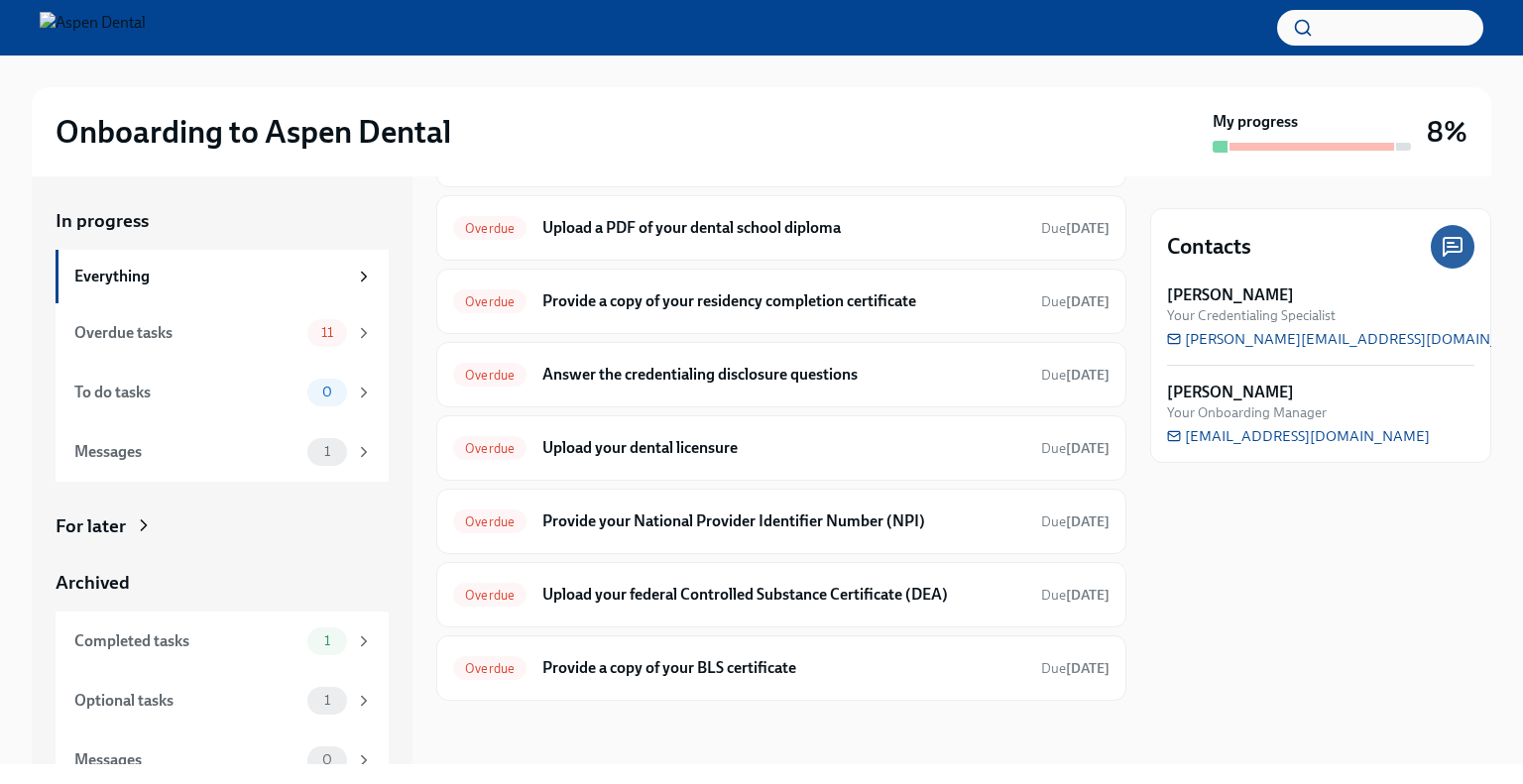 scroll, scrollTop: 1883, scrollLeft: 0, axis: vertical 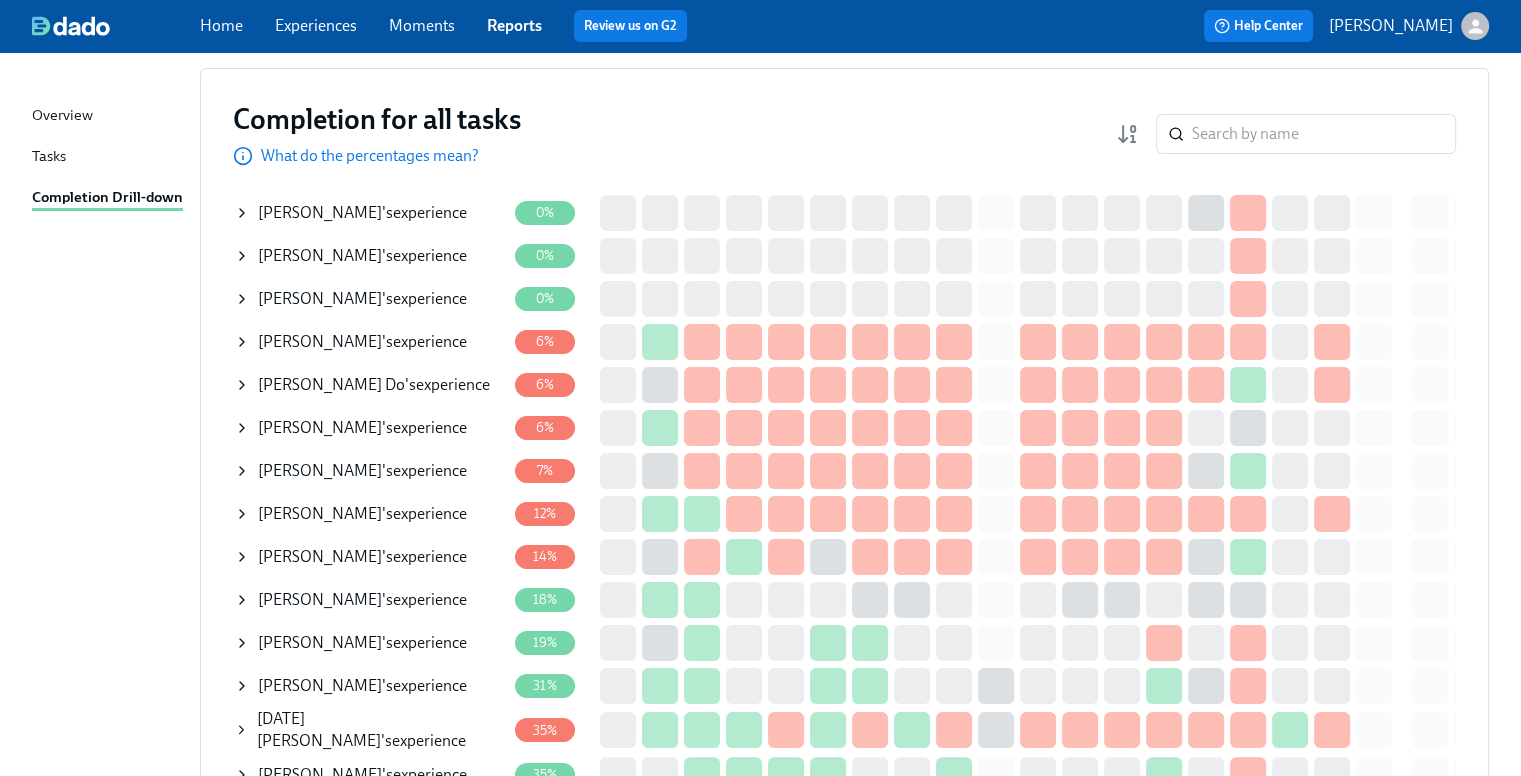 click 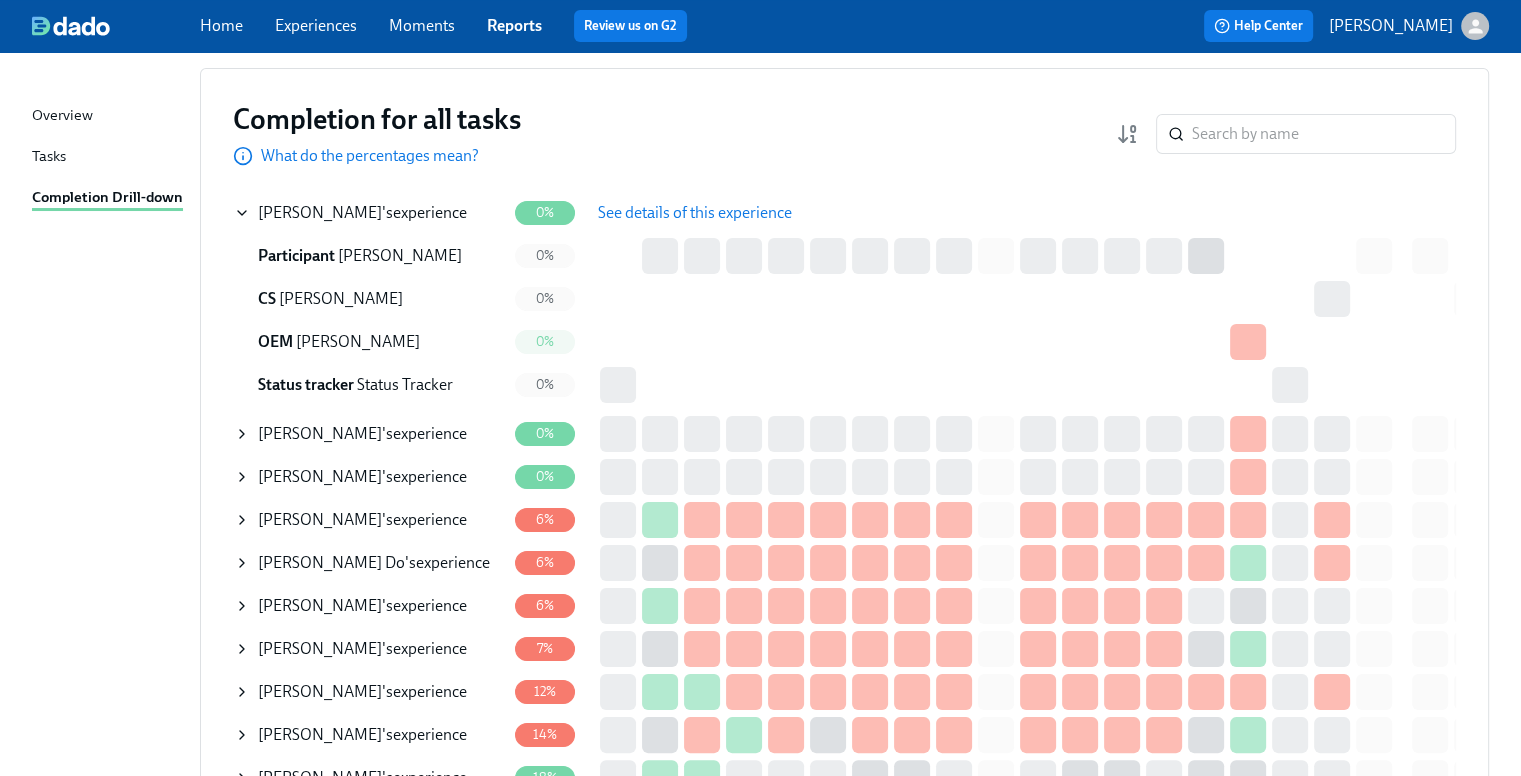 click on "See details of this experience" at bounding box center (695, 213) 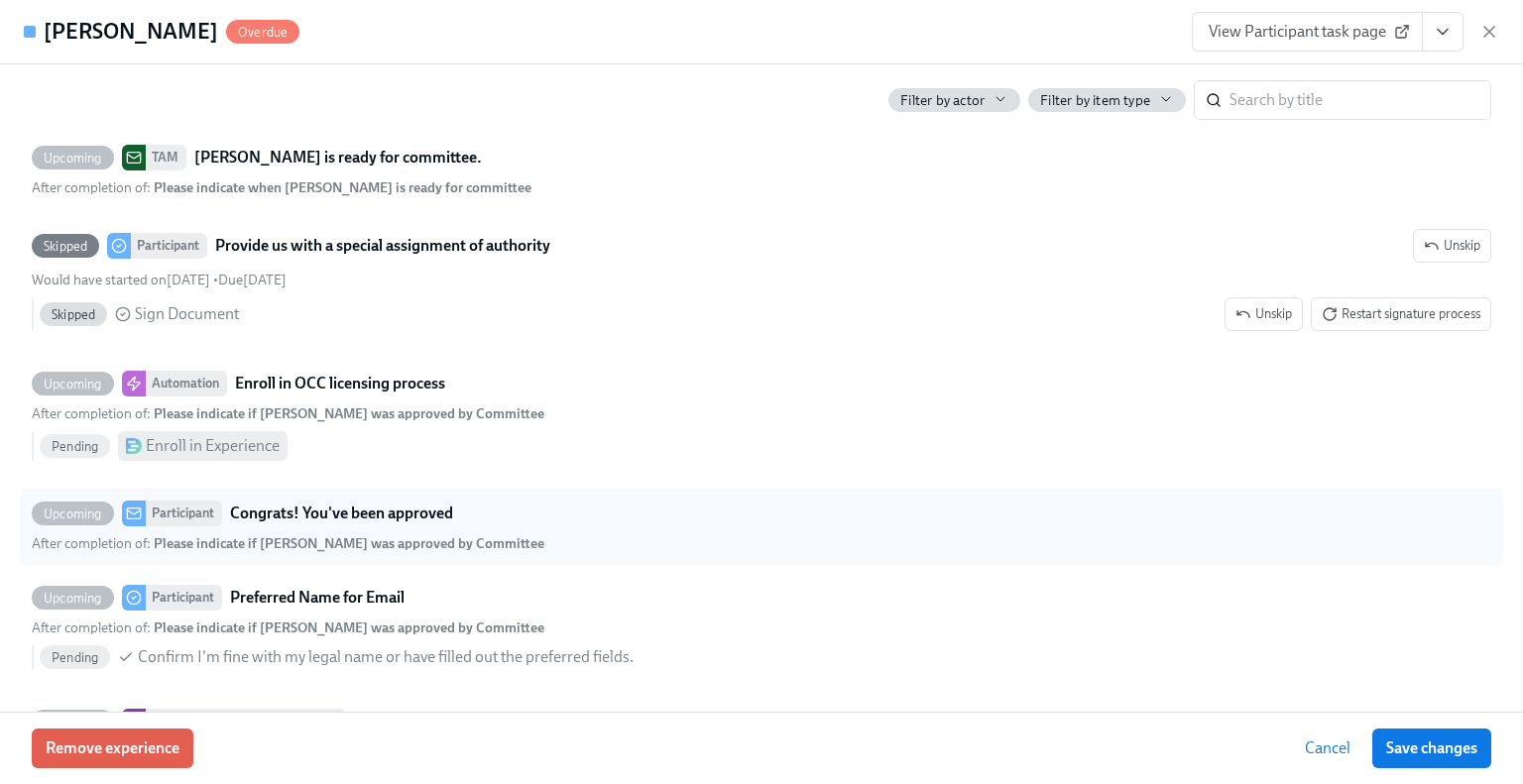 scroll, scrollTop: 6036, scrollLeft: 0, axis: vertical 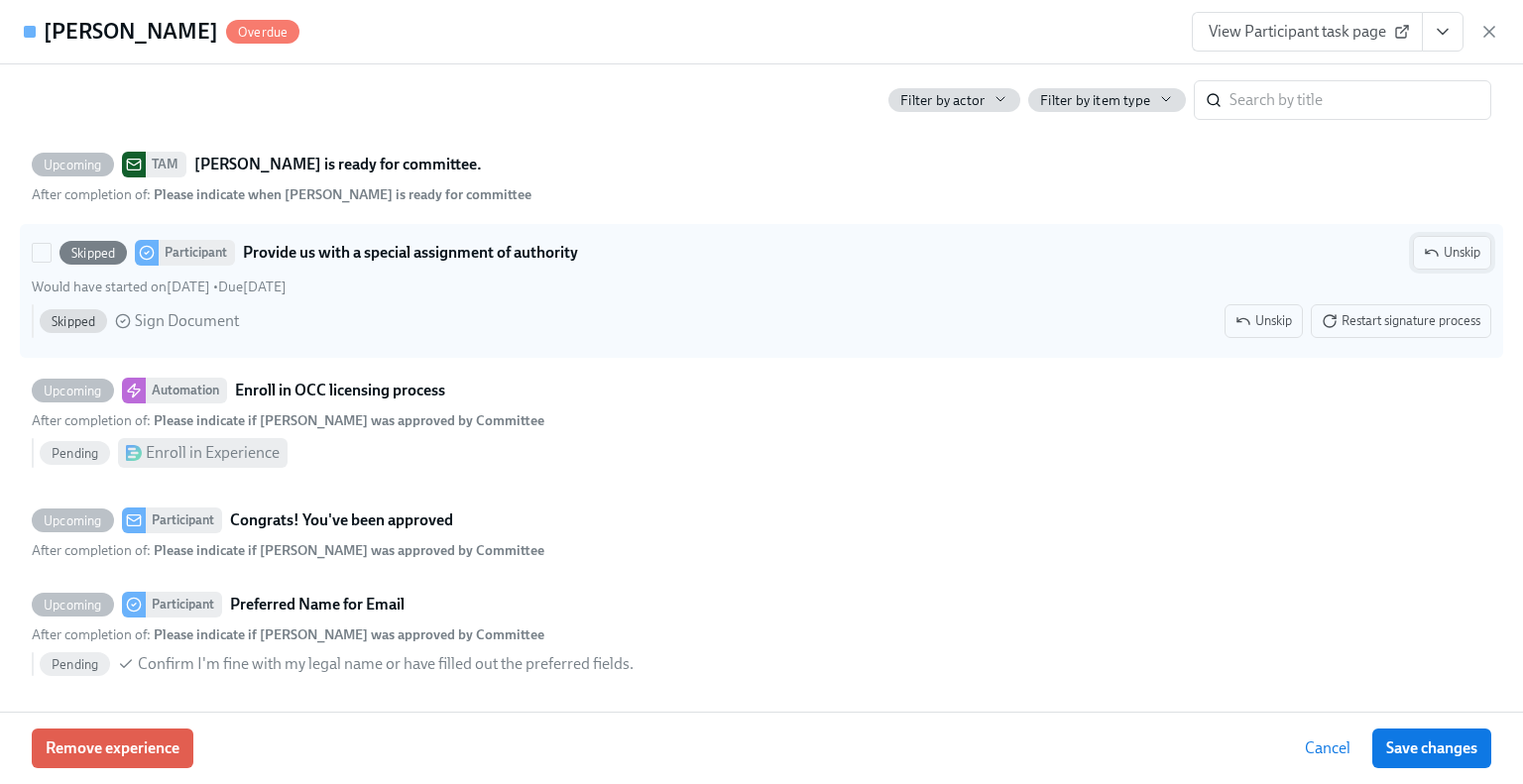 click 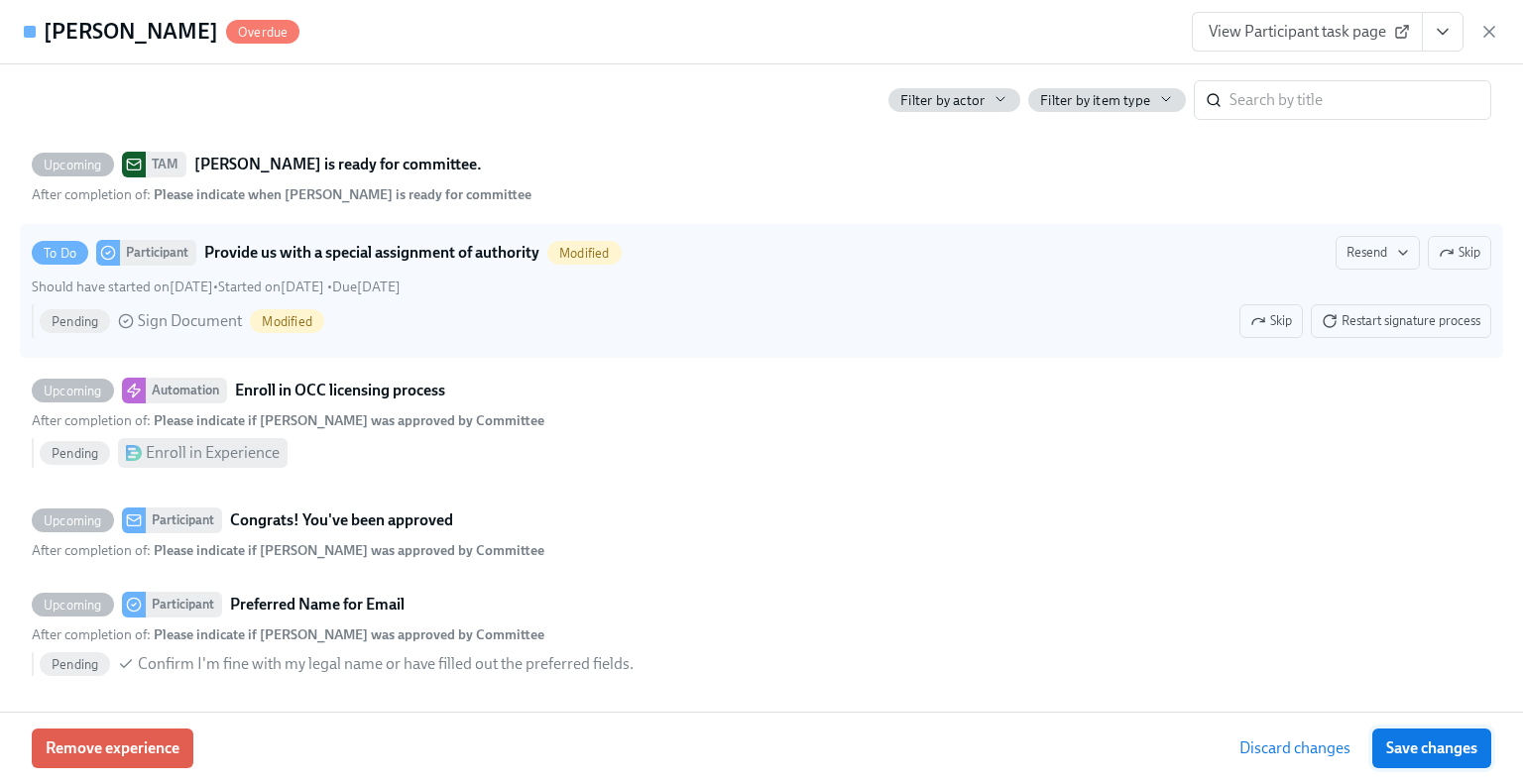 click on "Save changes" at bounding box center [1432, 748] 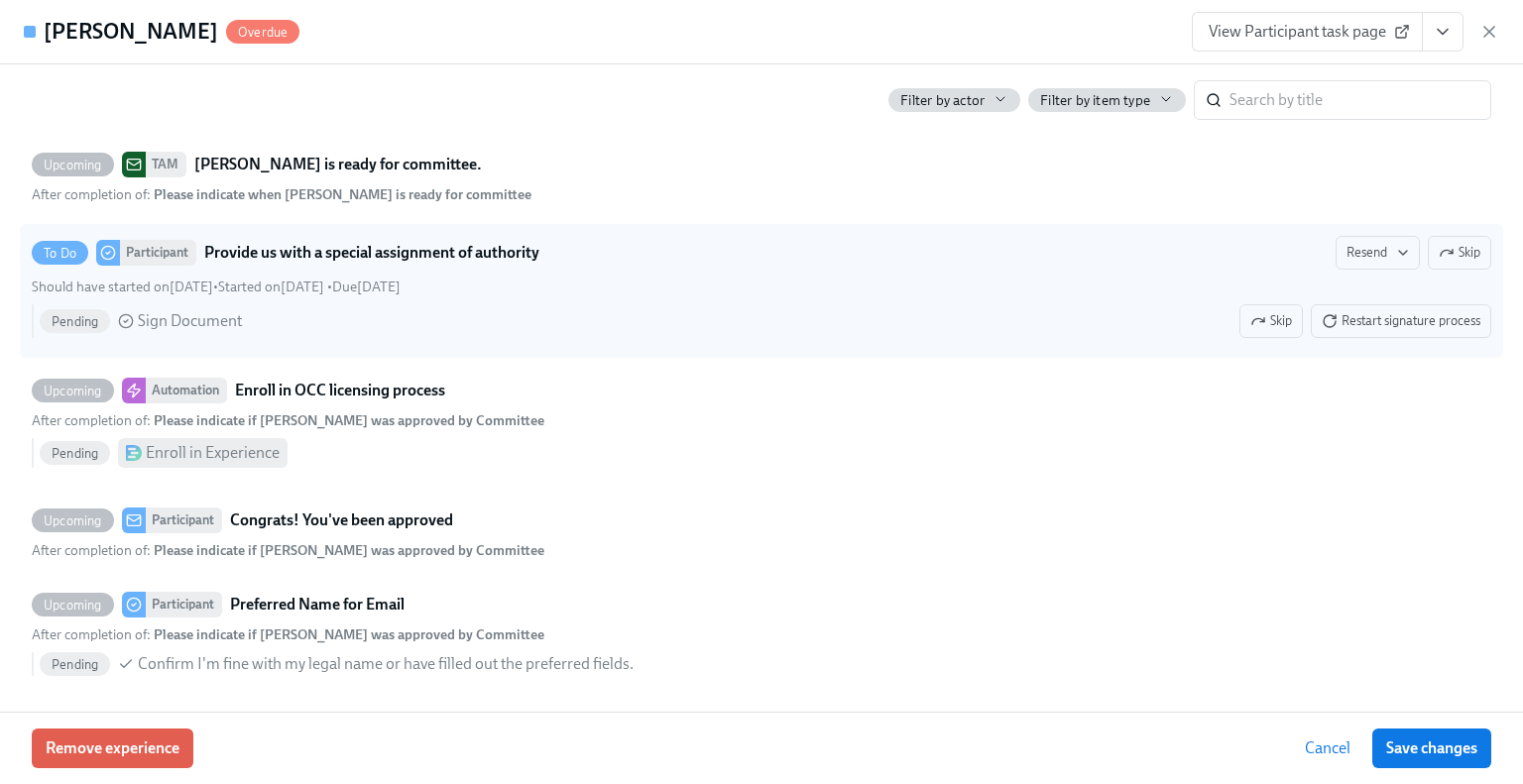 scroll, scrollTop: 5739, scrollLeft: 0, axis: vertical 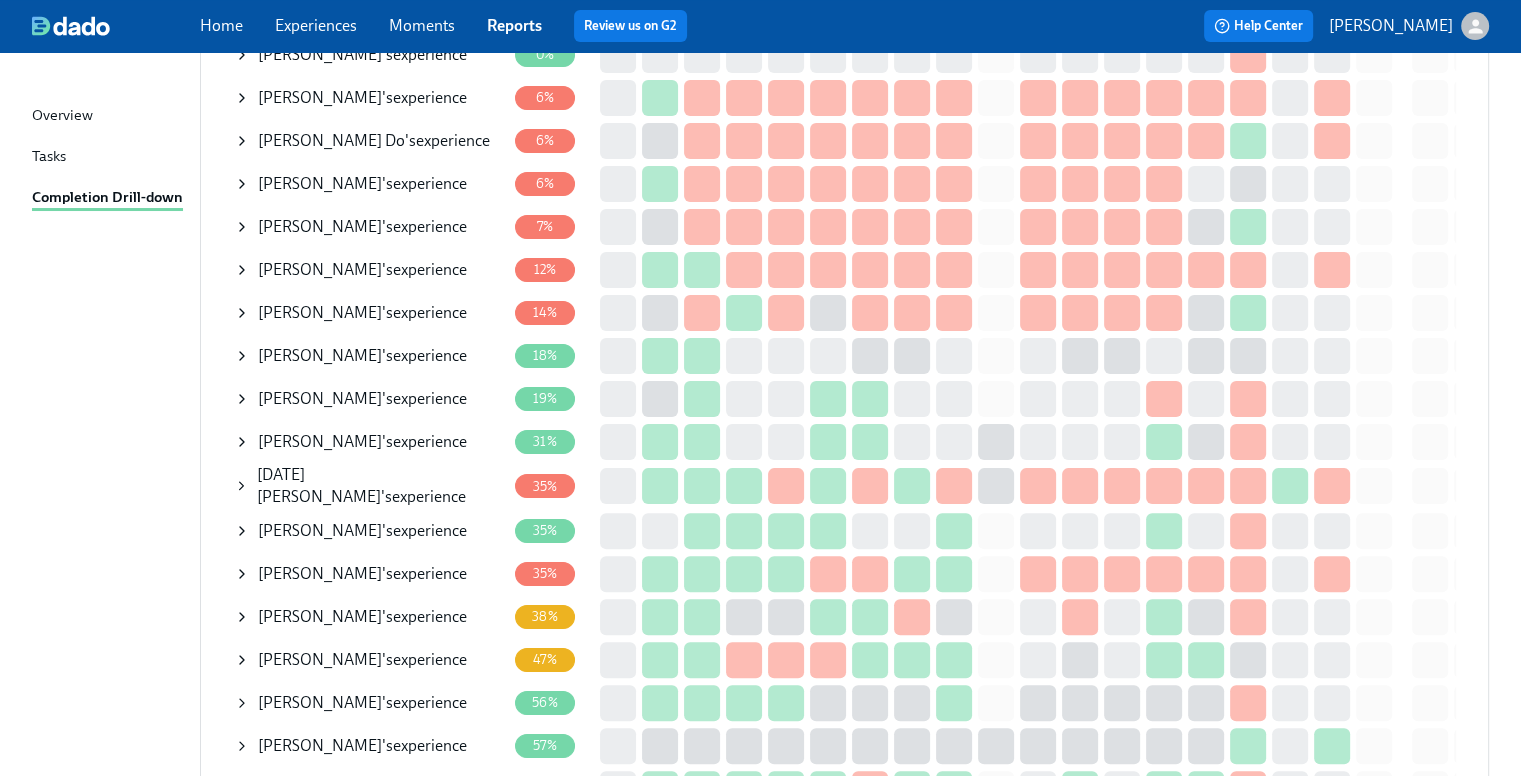 click 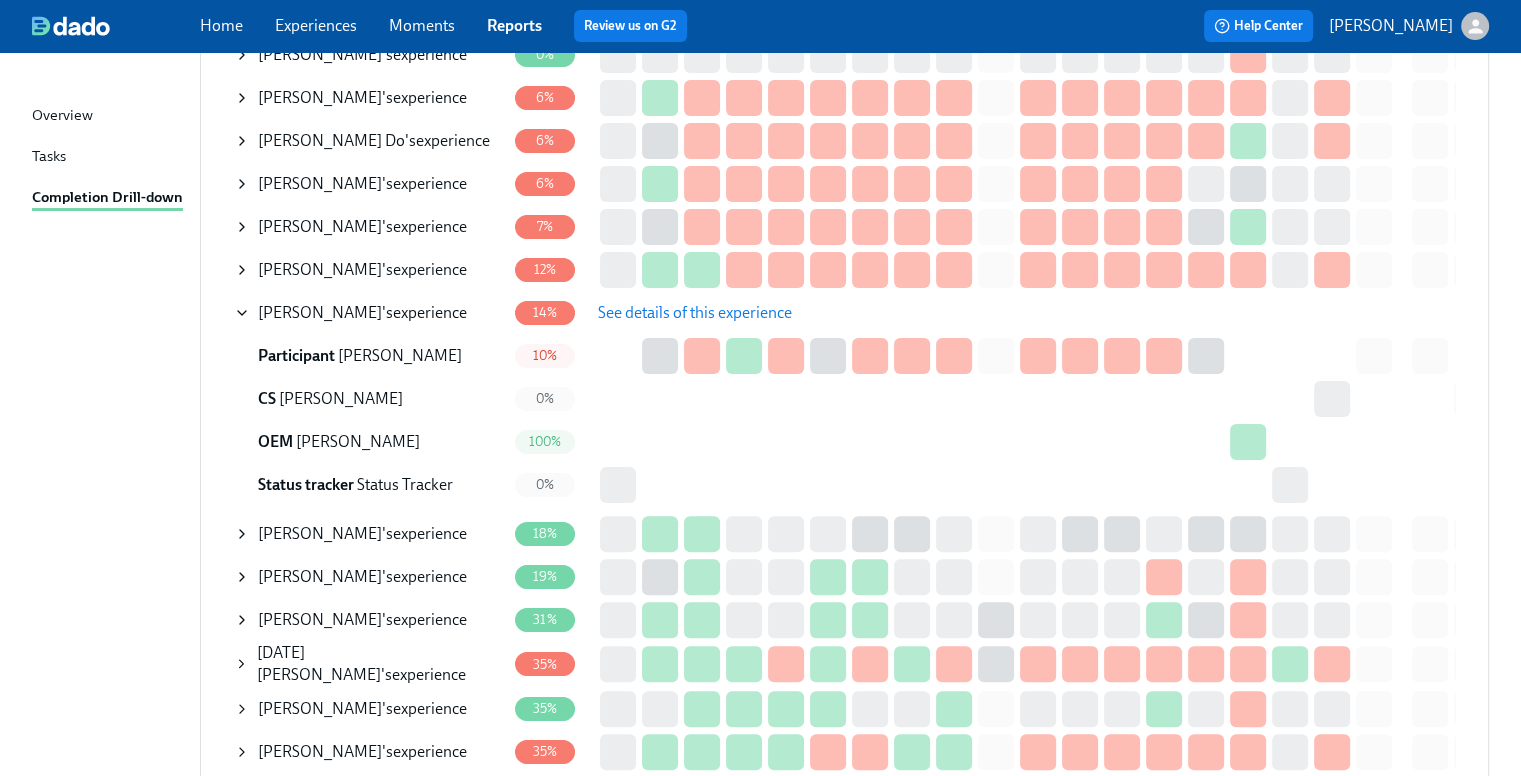 click on "See details of this experience" at bounding box center (695, 313) 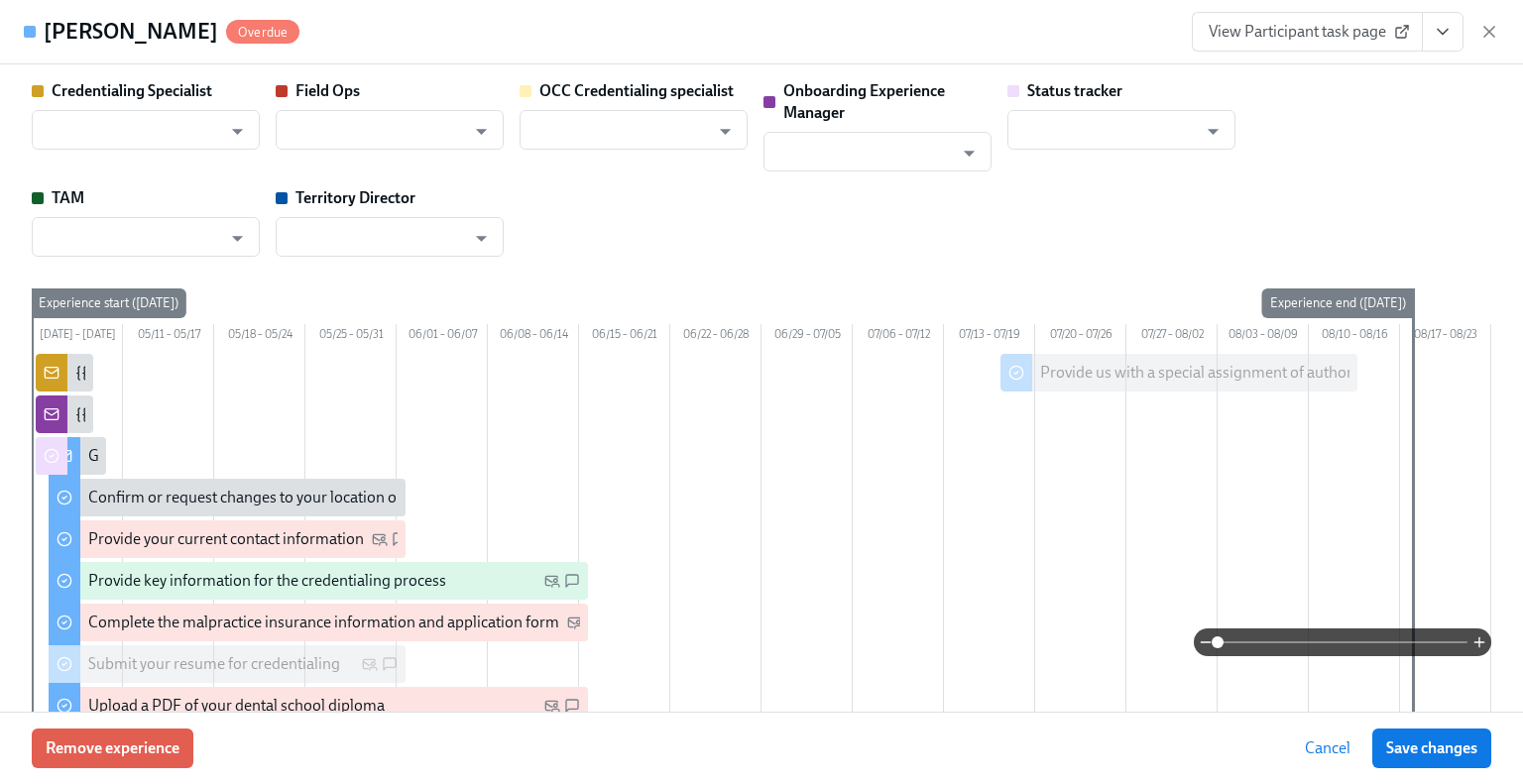 type on "[PERSON_NAME]" 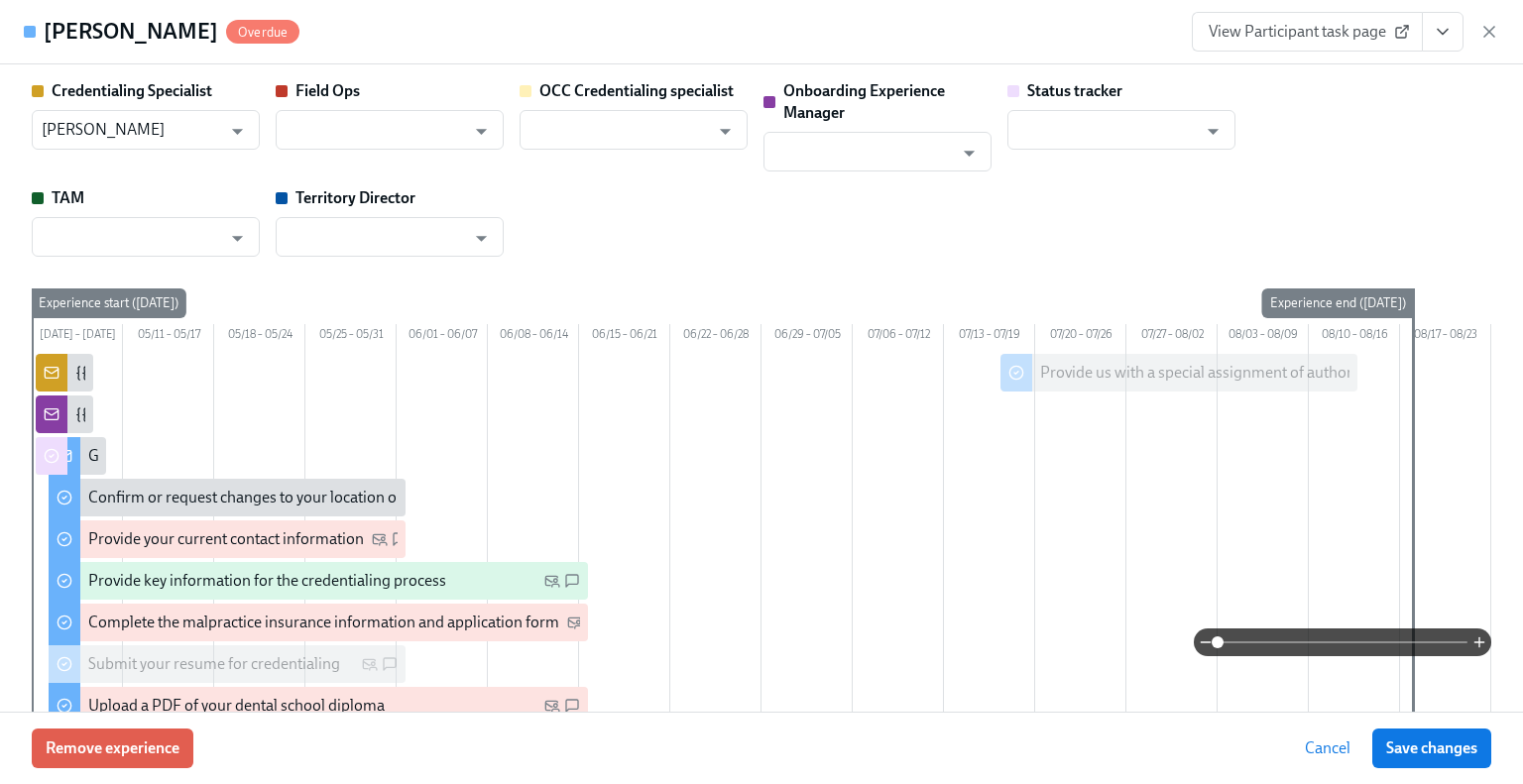 type on "[PERSON_NAME]" 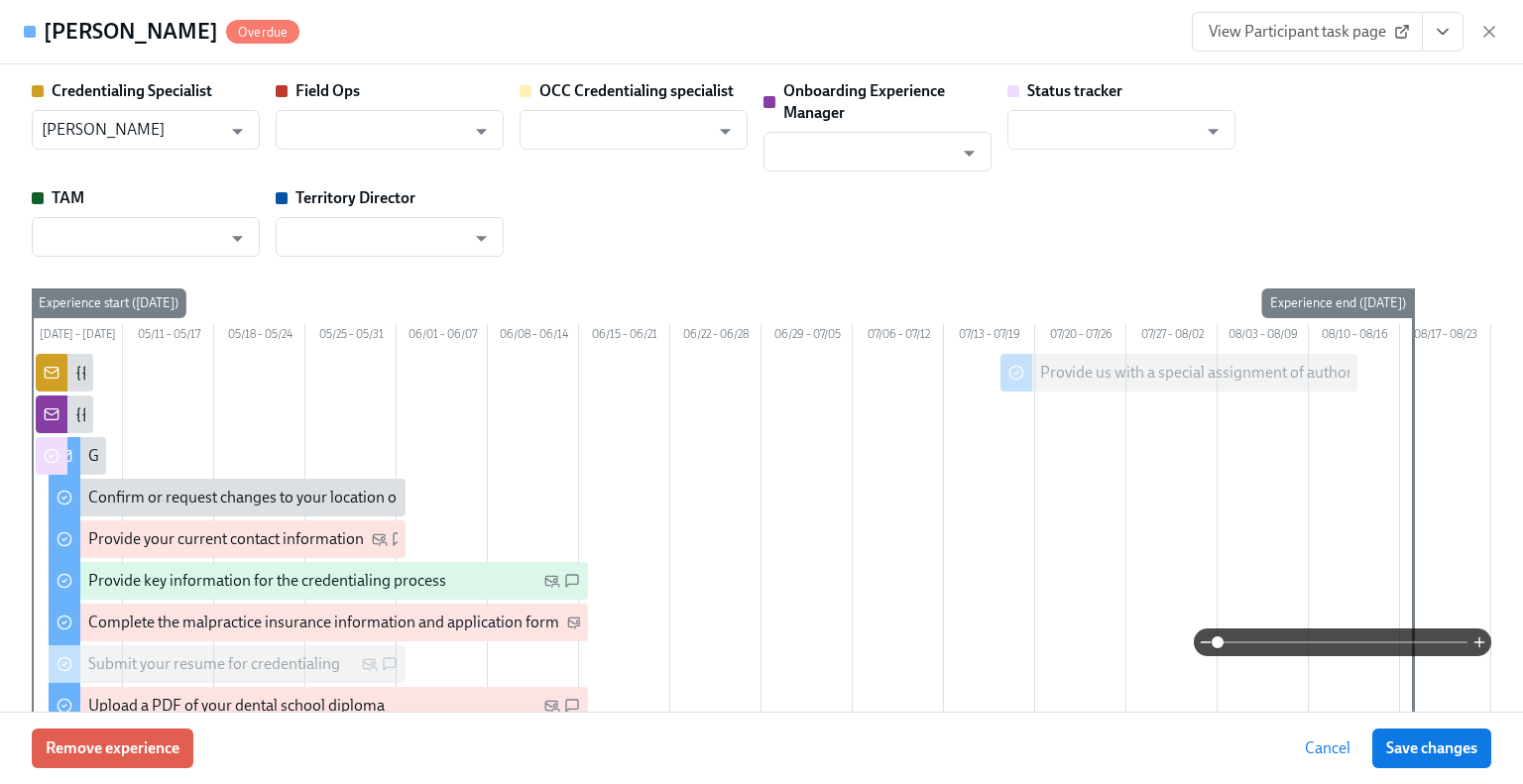 type on "[PERSON_NAME]" 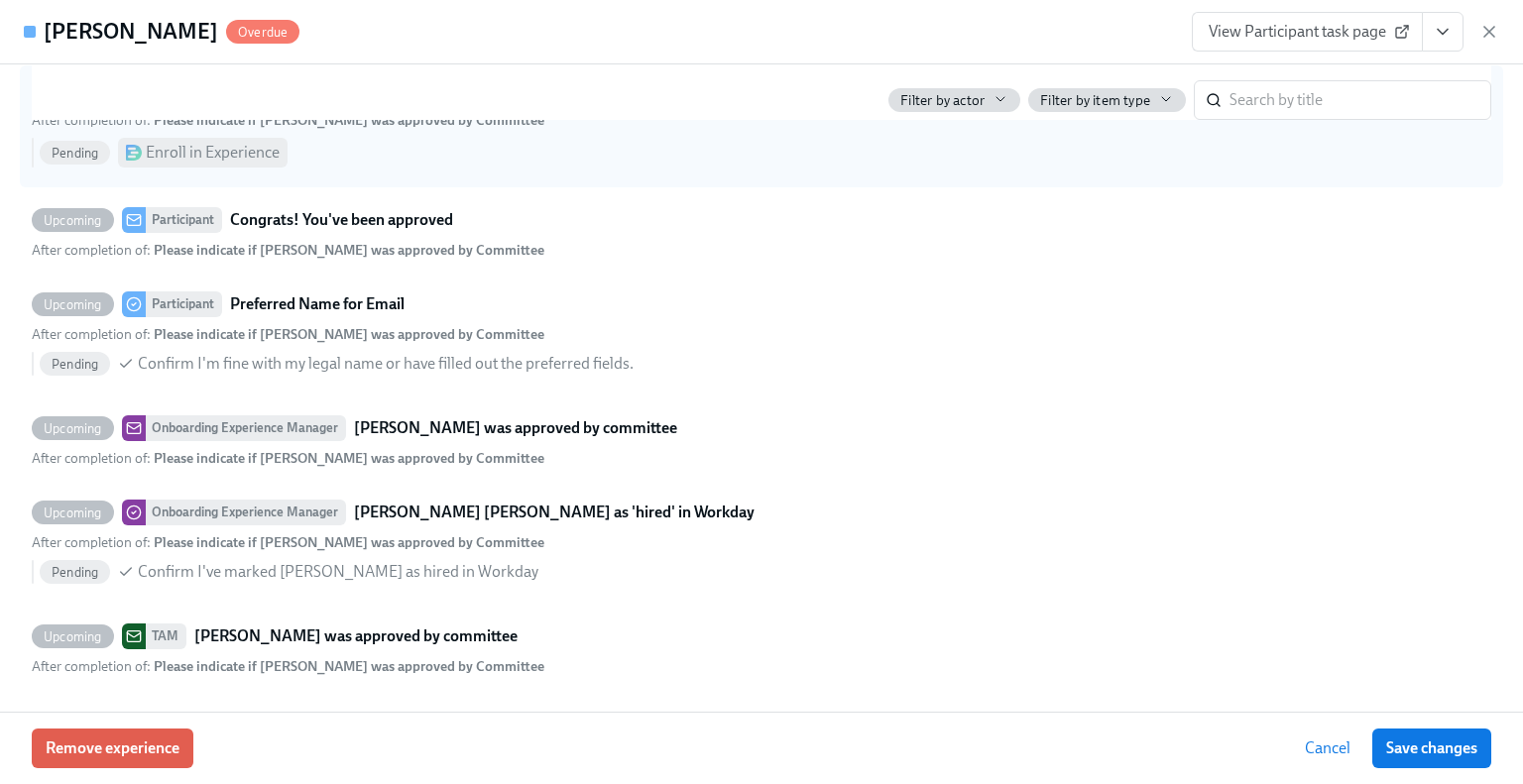 scroll, scrollTop: 5644, scrollLeft: 0, axis: vertical 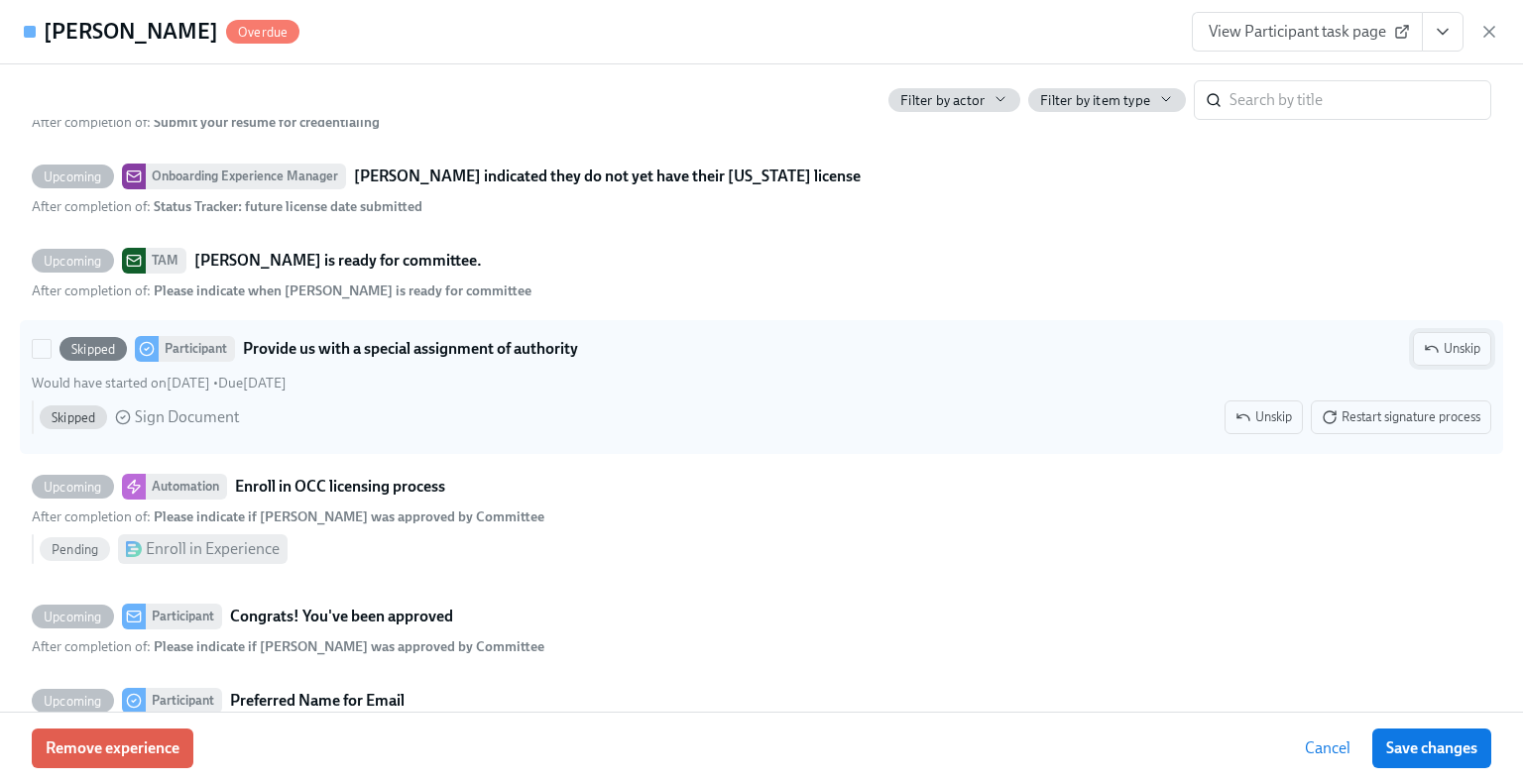 click on "Unskip" at bounding box center (1452, 349) 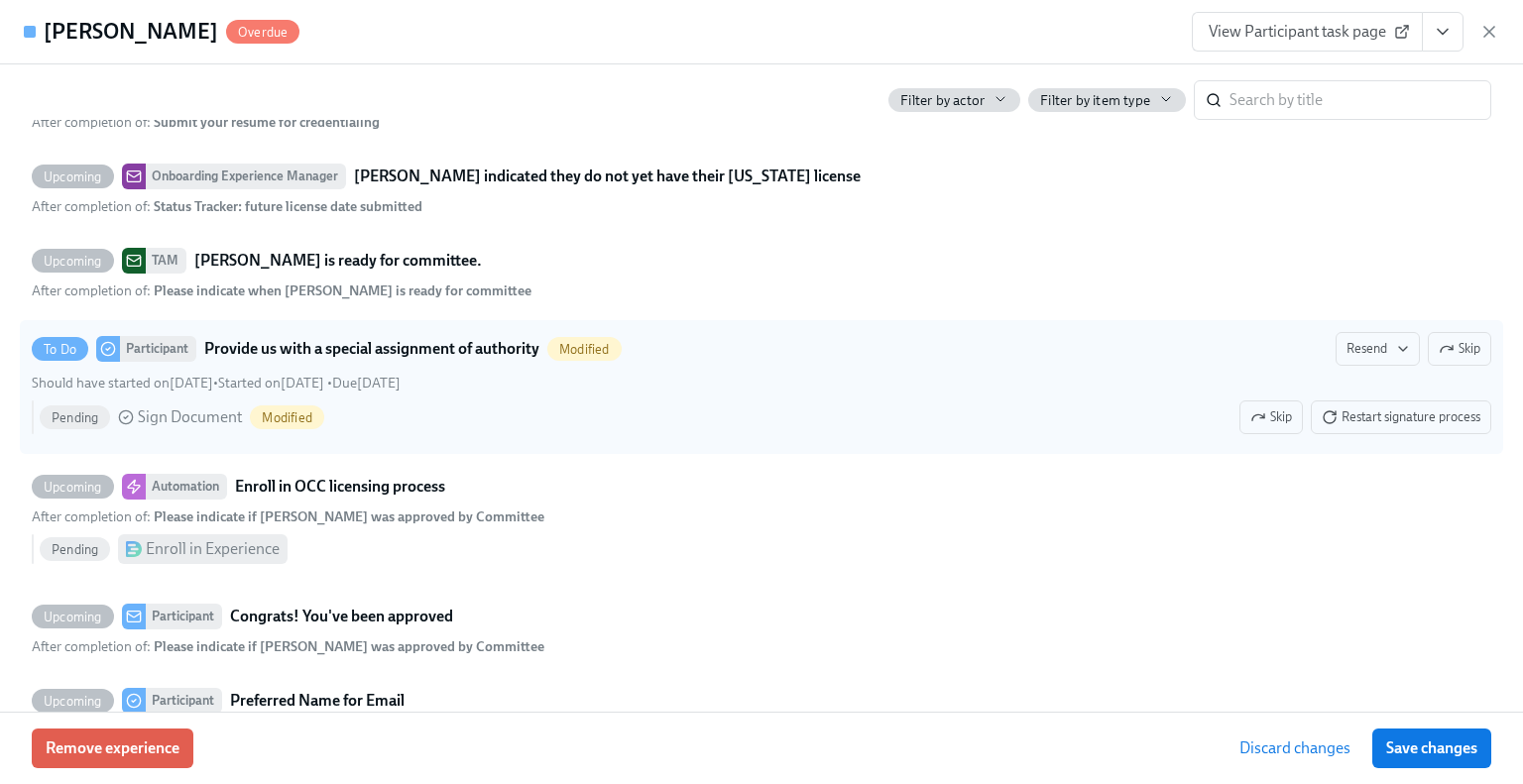 click on "Save changes" at bounding box center (1432, 748) 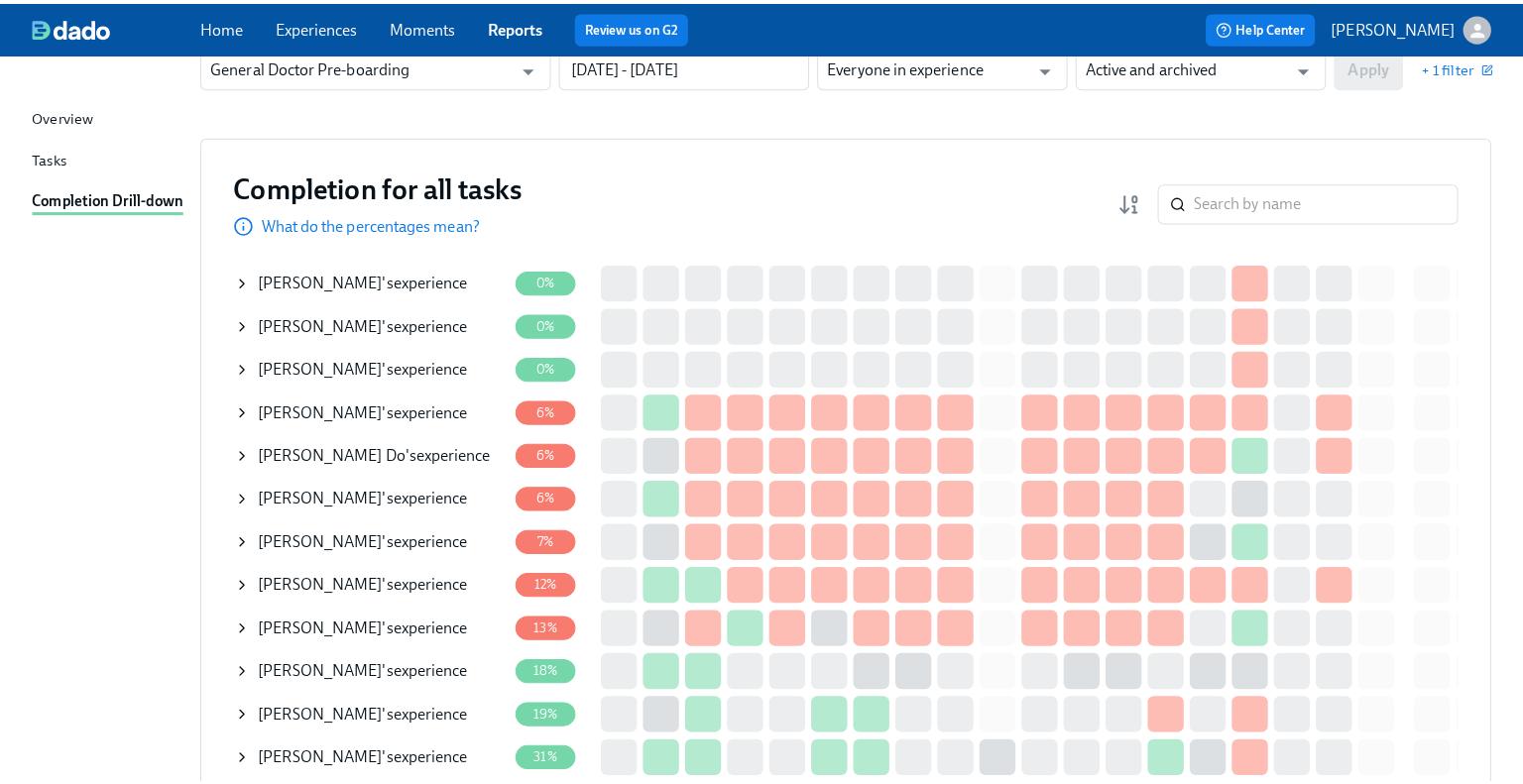 scroll, scrollTop: 297, scrollLeft: 0, axis: vertical 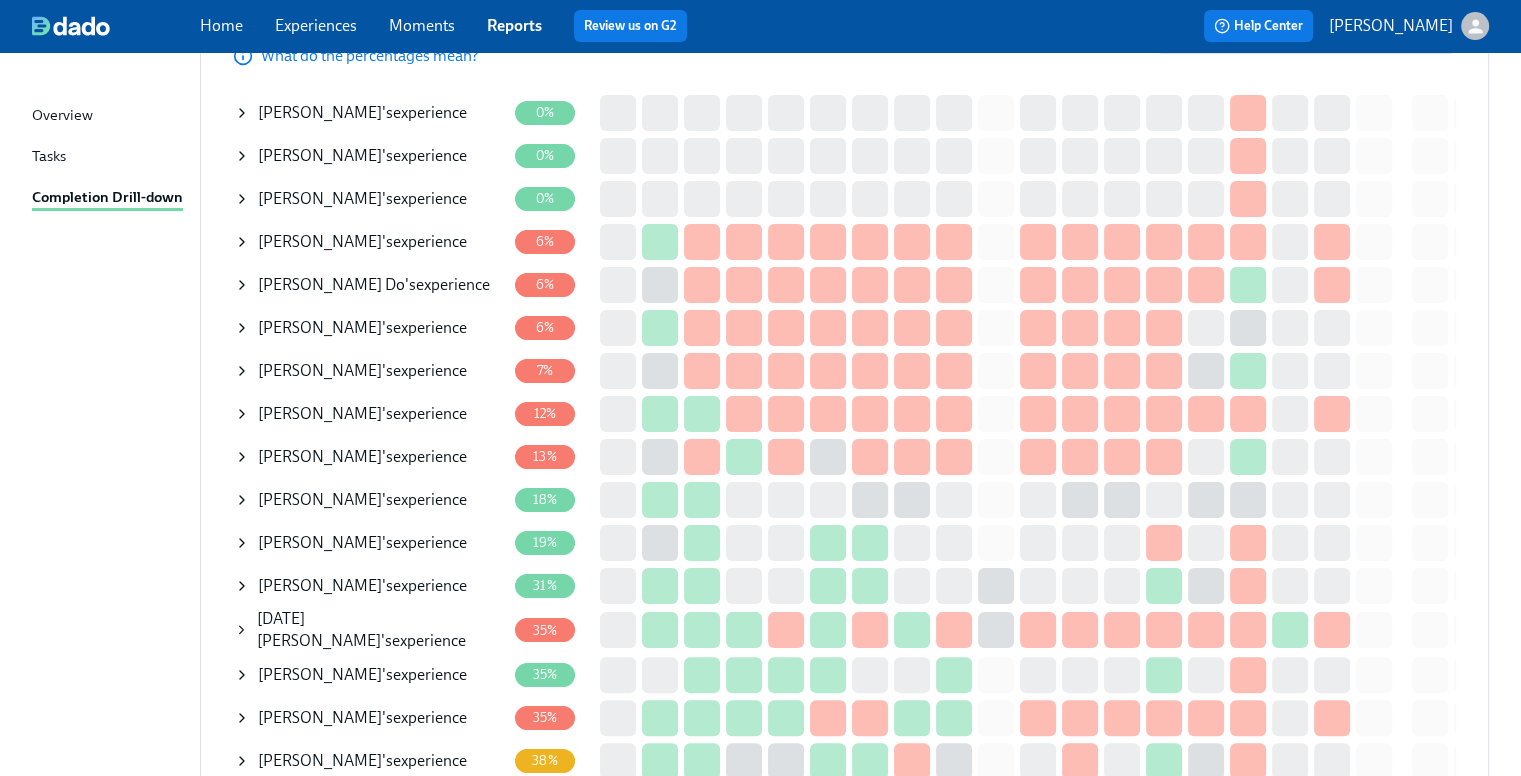 click 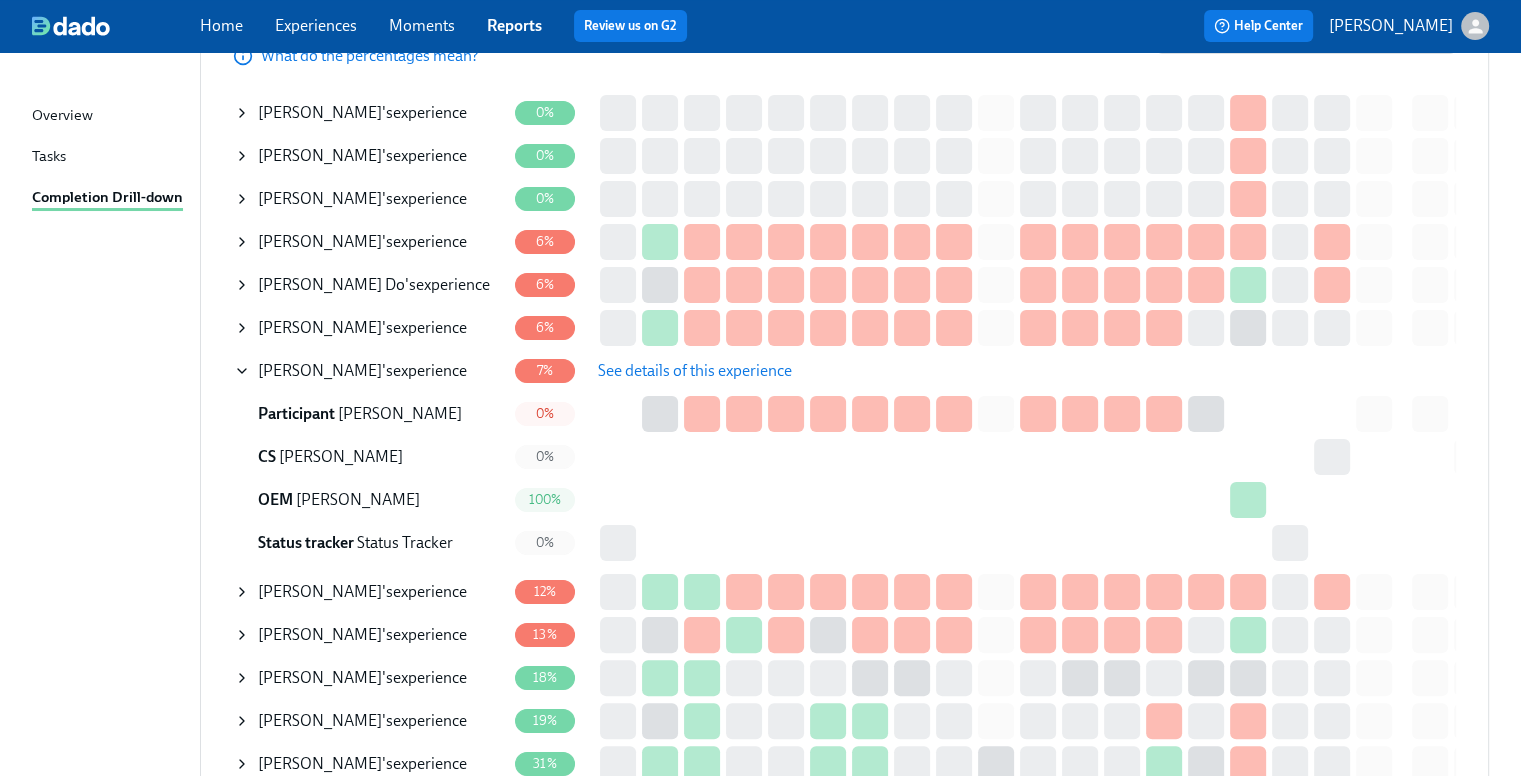 click on "See details of this experience" at bounding box center (695, 371) 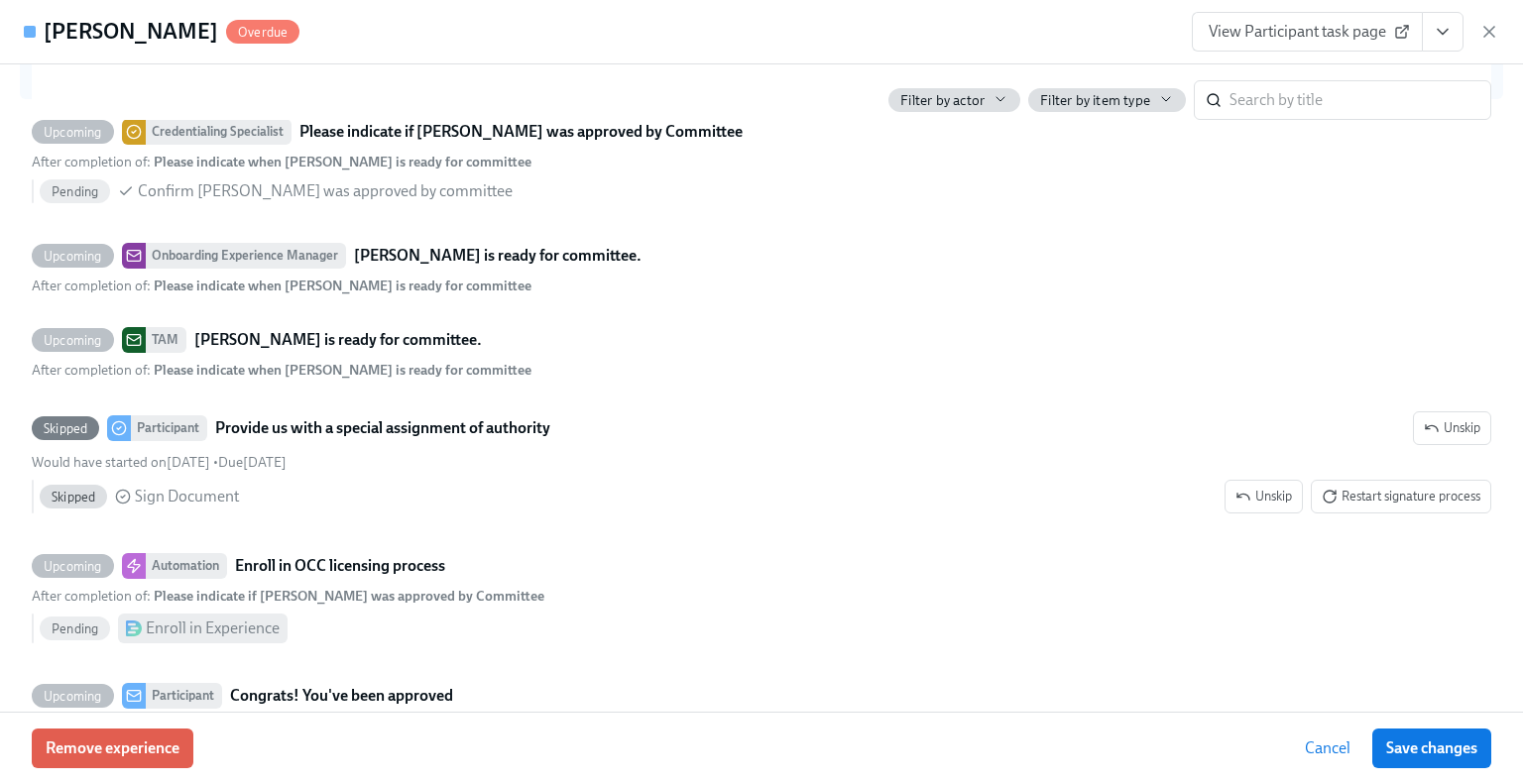 scroll, scrollTop: 5848, scrollLeft: 0, axis: vertical 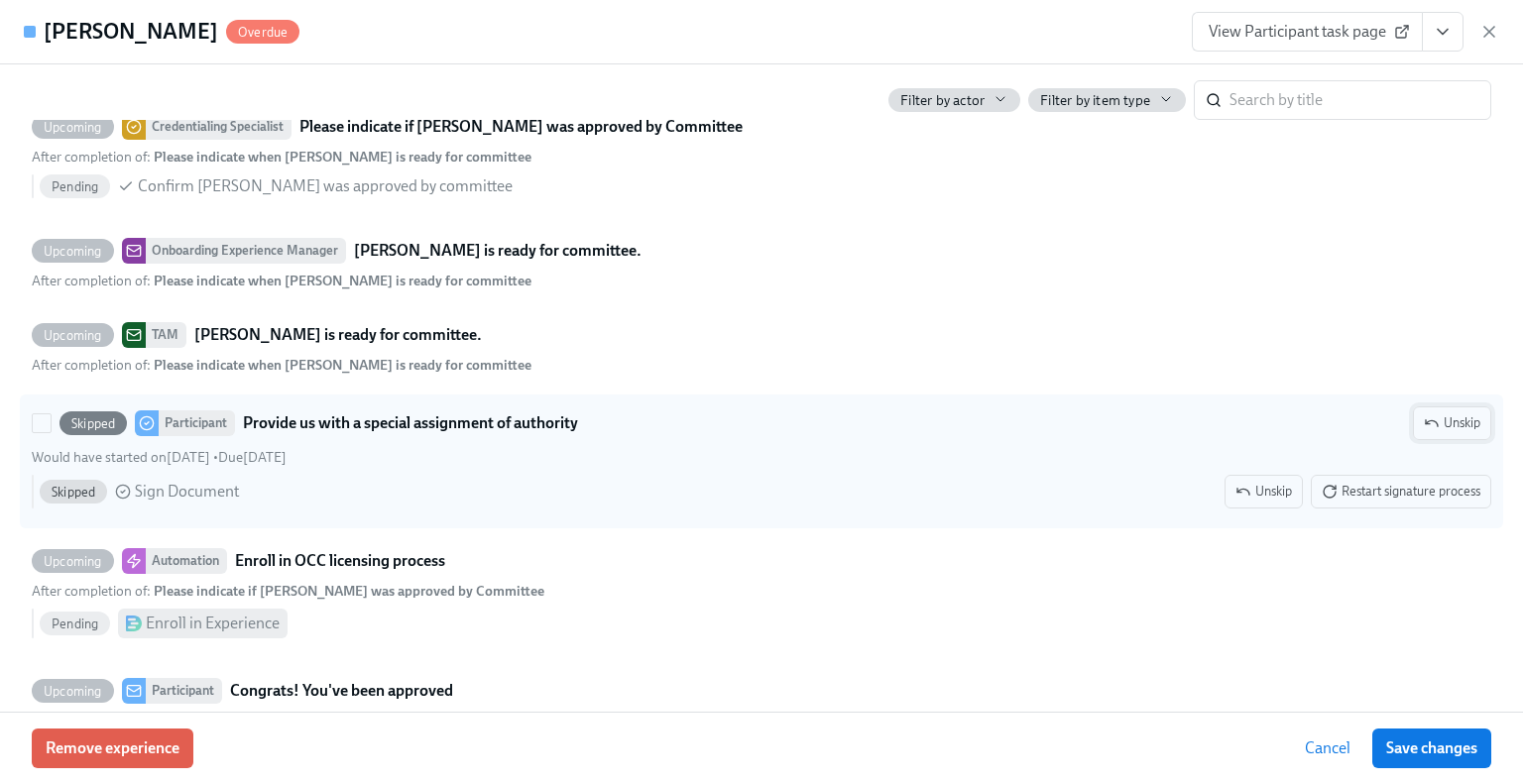 click 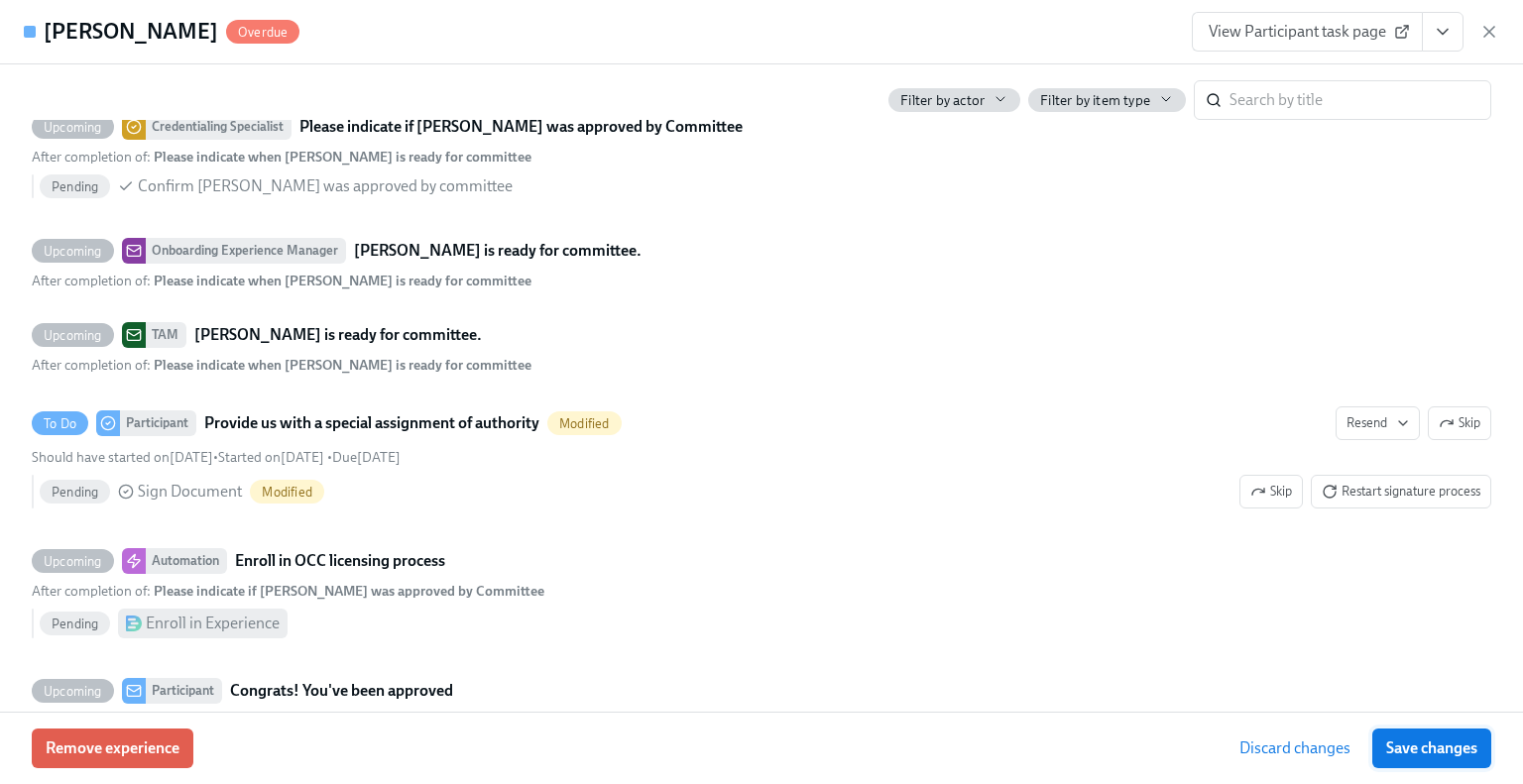 click on "Save changes" at bounding box center [1432, 748] 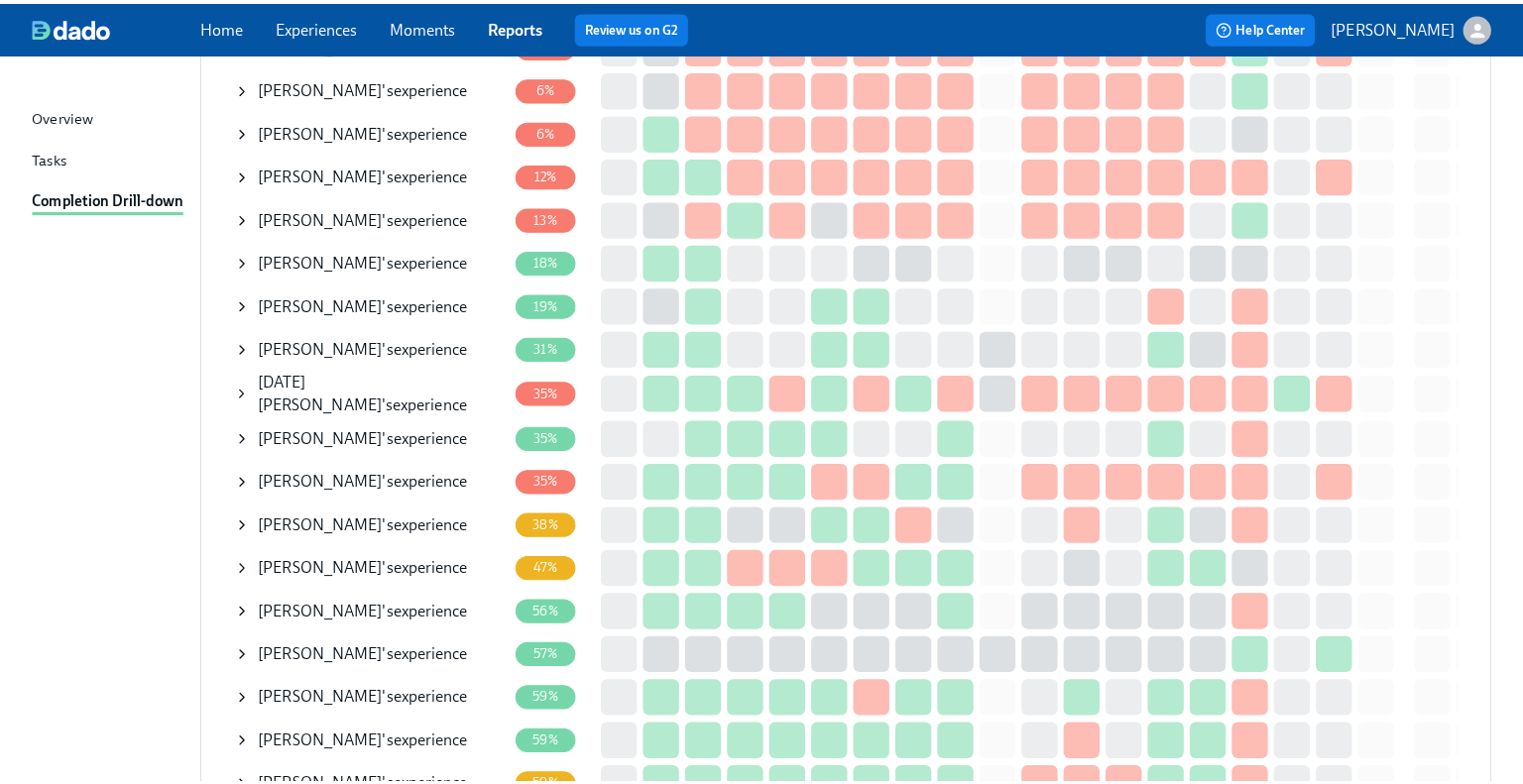 scroll, scrollTop: 539, scrollLeft: 0, axis: vertical 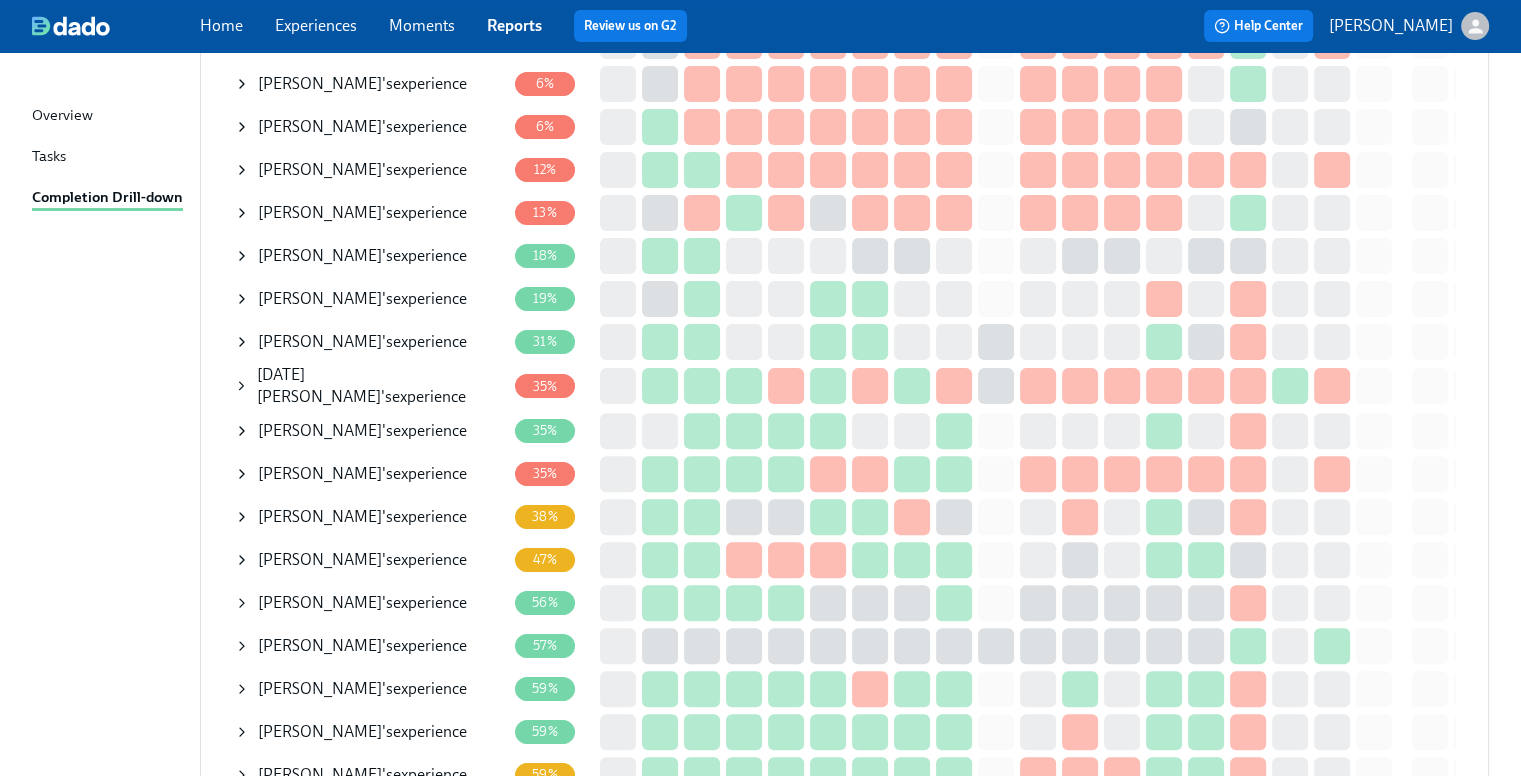 click 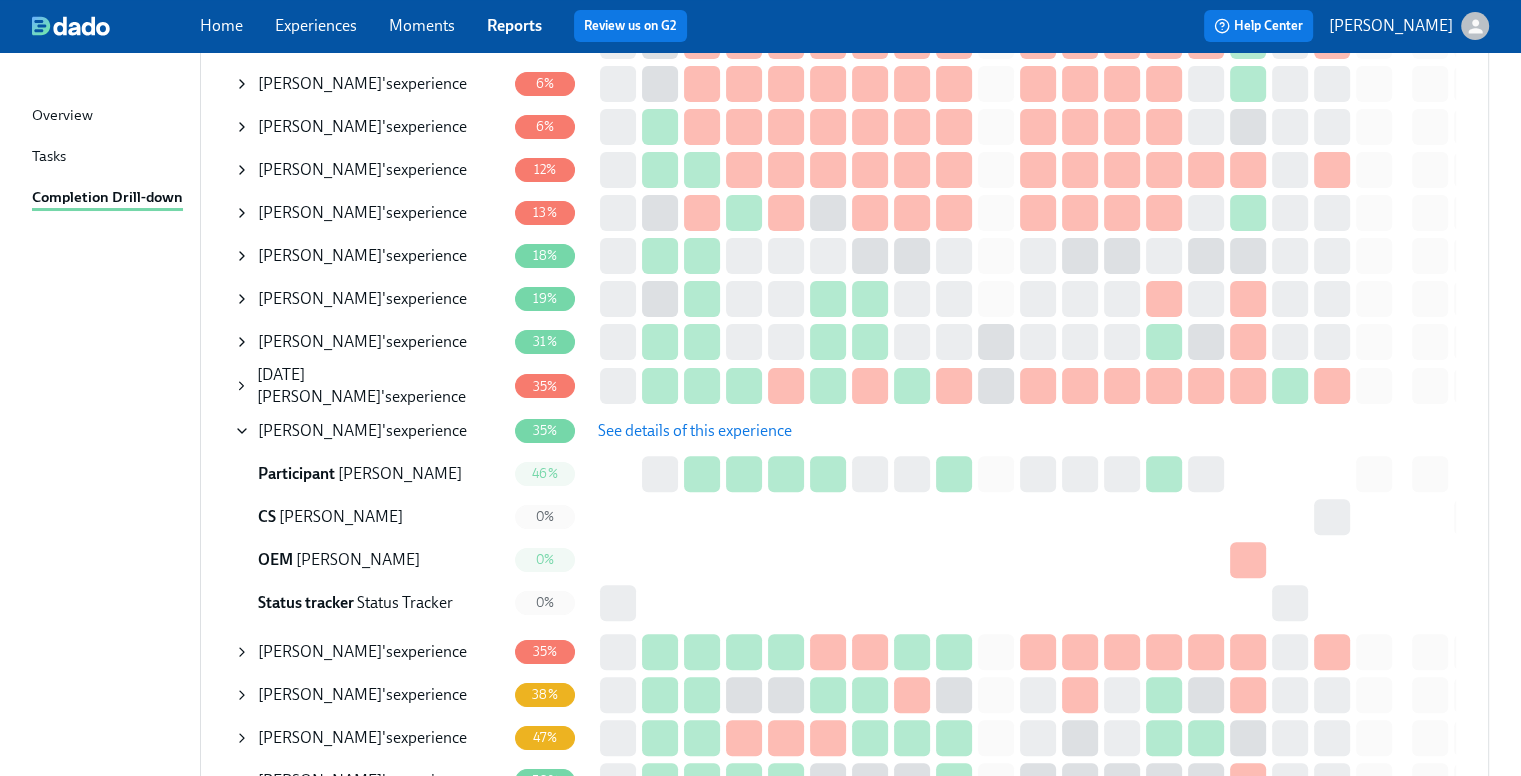 click on "See details of this experience" at bounding box center (695, 431) 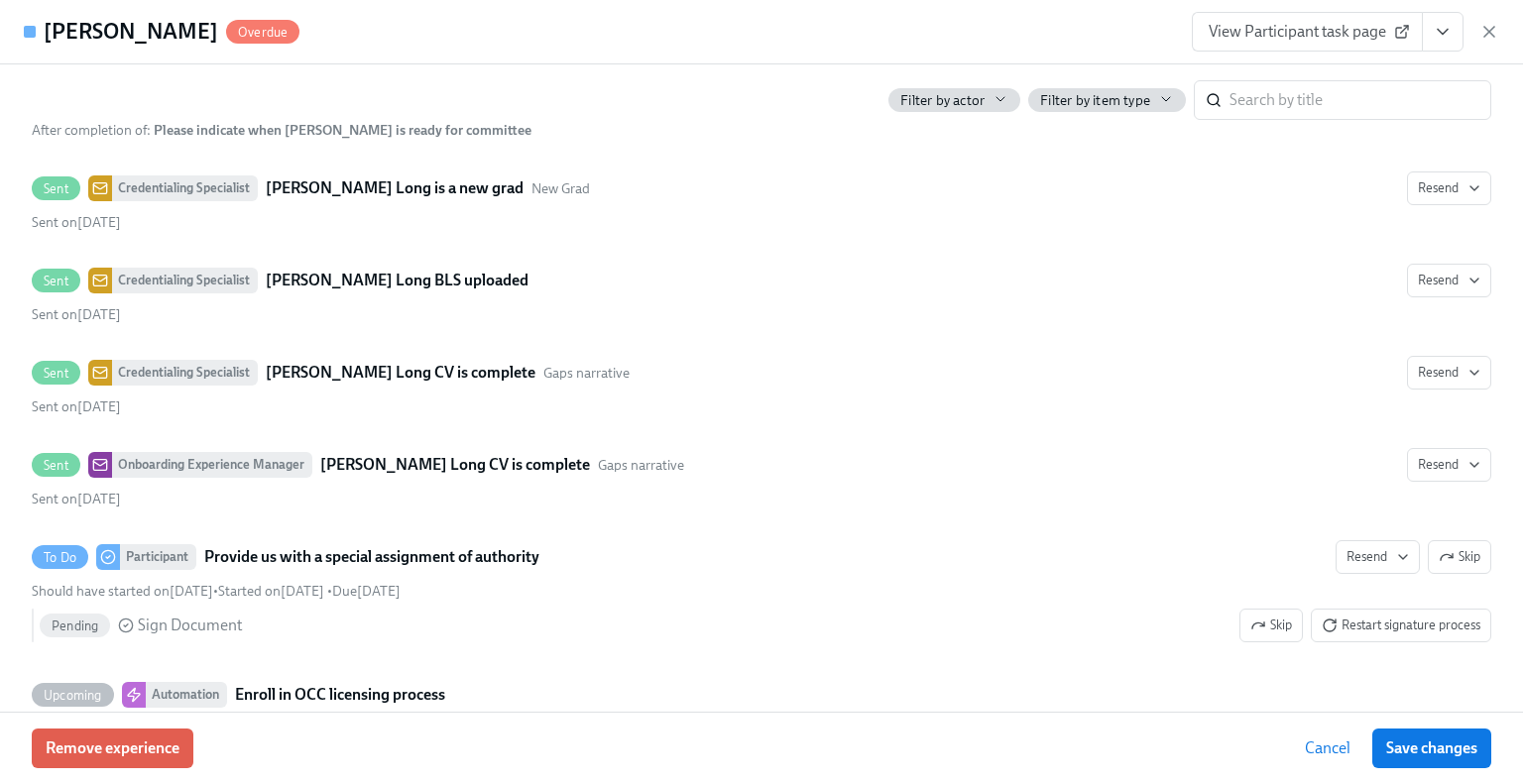 scroll, scrollTop: 5947, scrollLeft: 0, axis: vertical 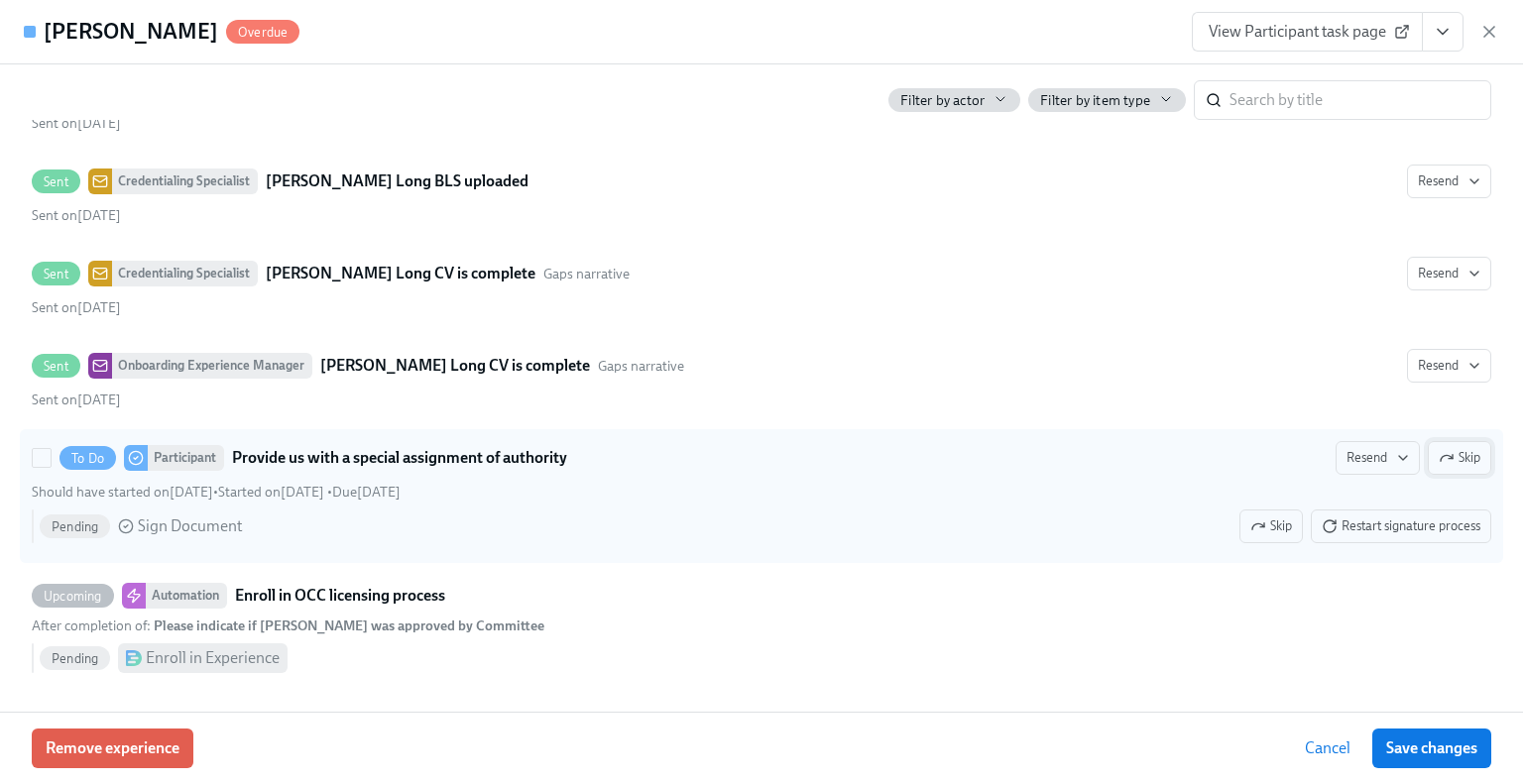 click 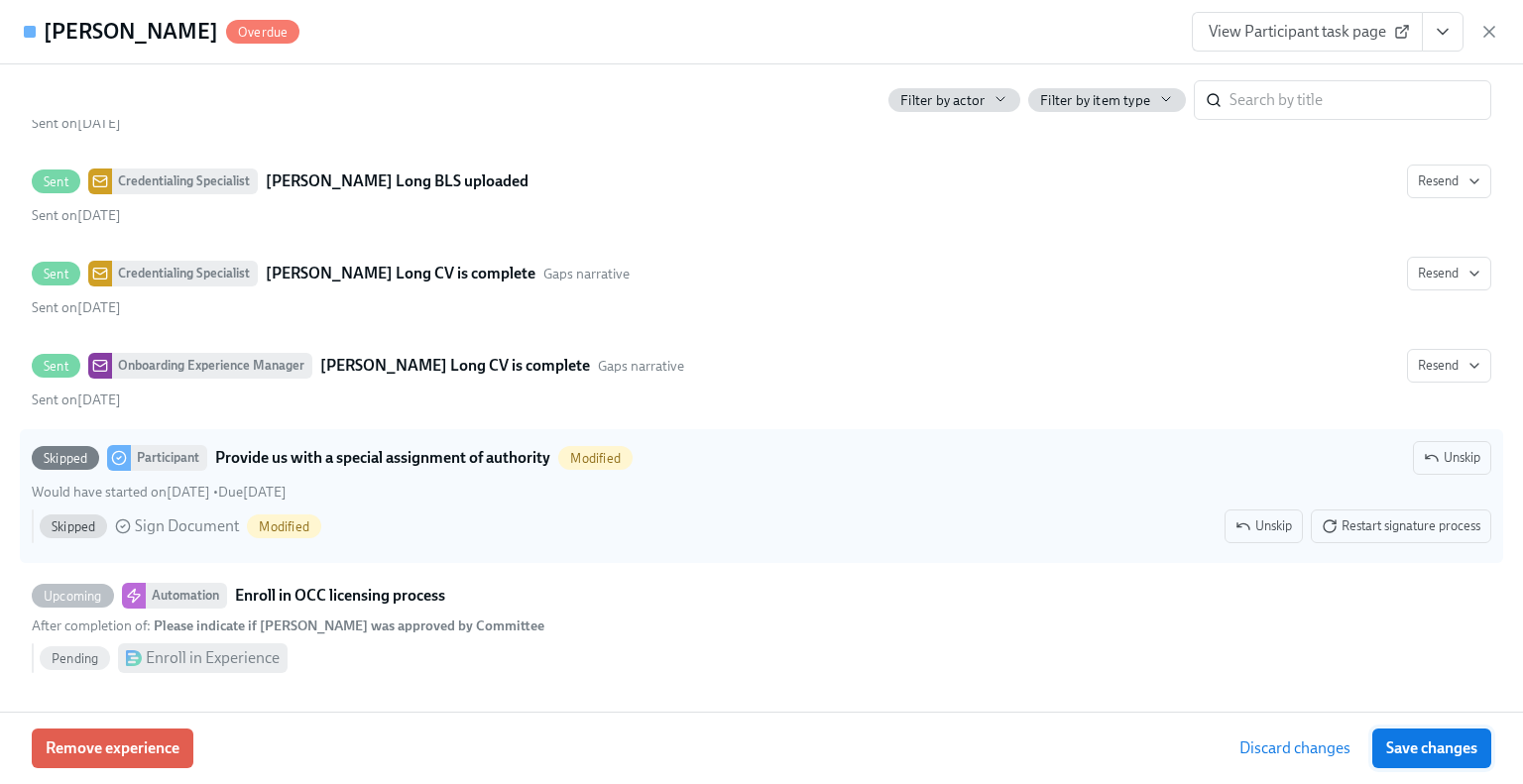 click on "Save changes" at bounding box center [1432, 748] 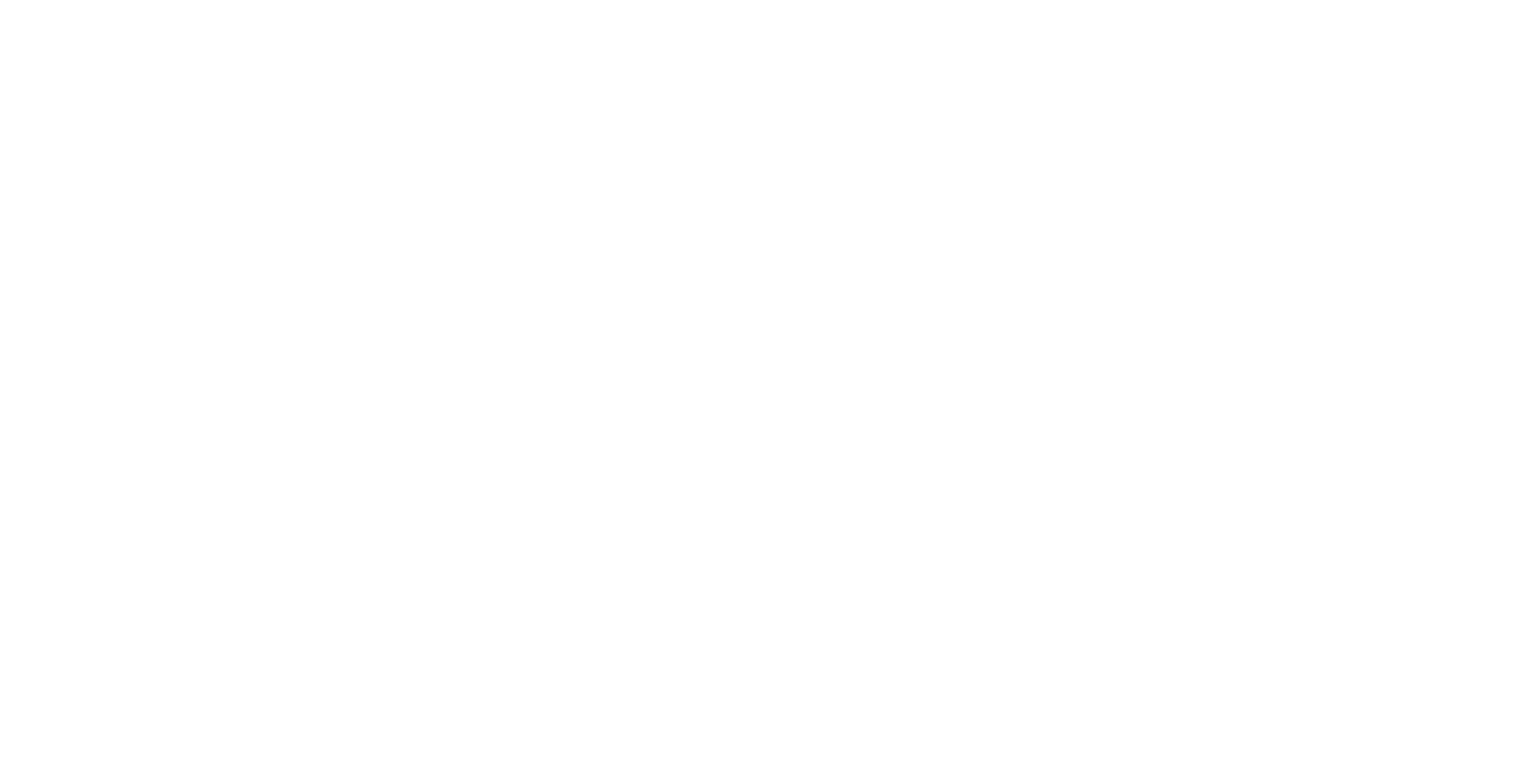 scroll, scrollTop: 0, scrollLeft: 0, axis: both 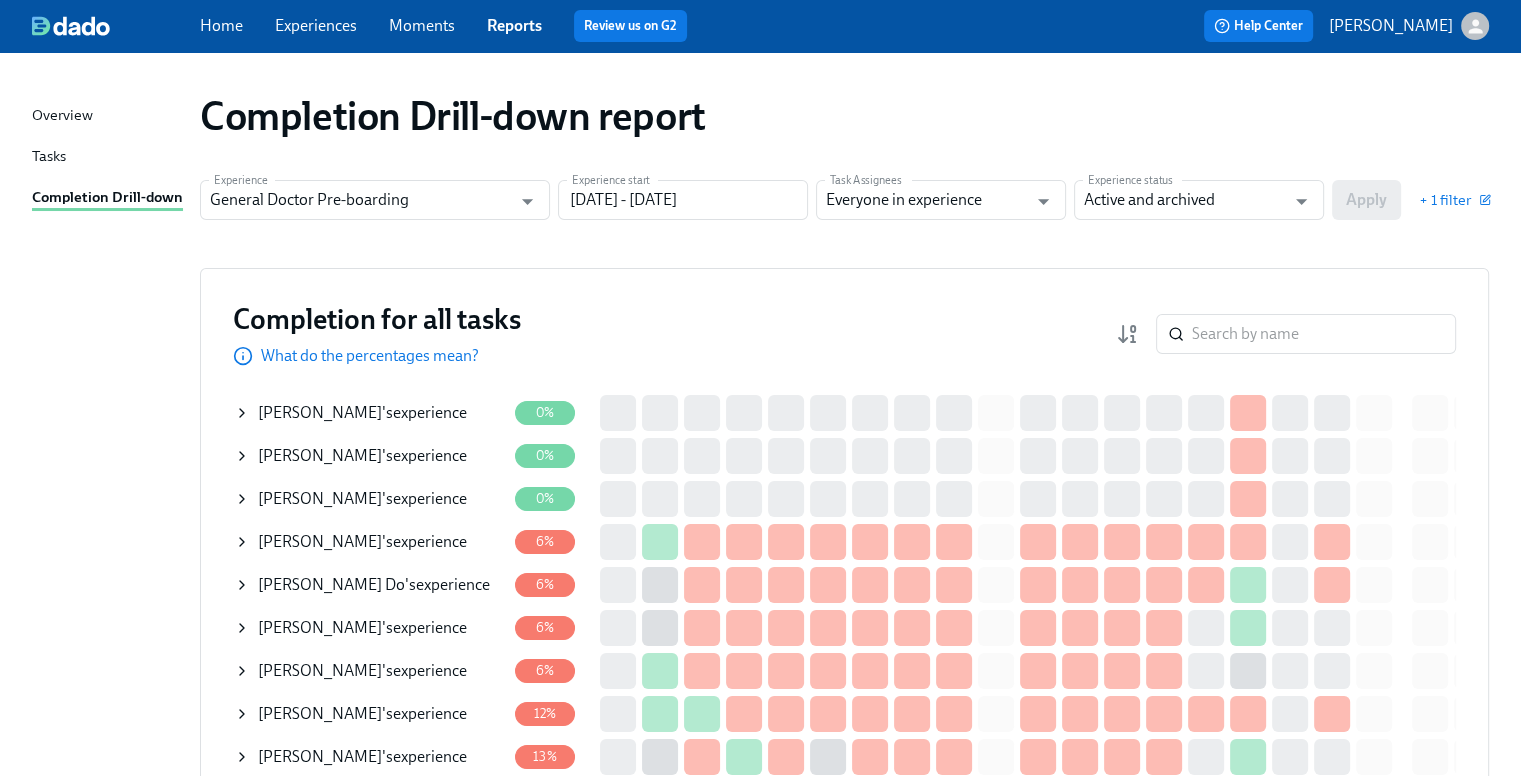 click 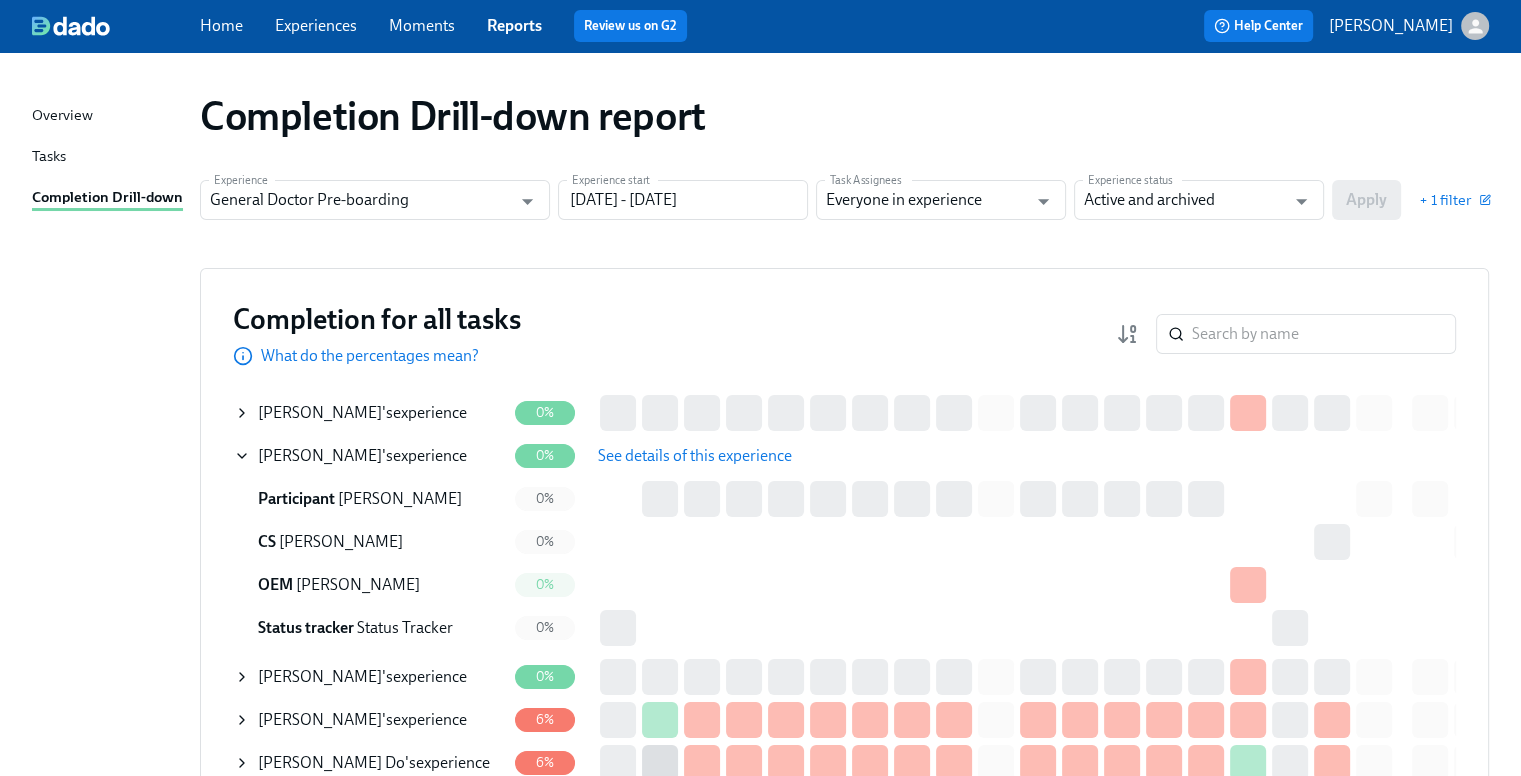 click on "See details of this experience" at bounding box center (695, 456) 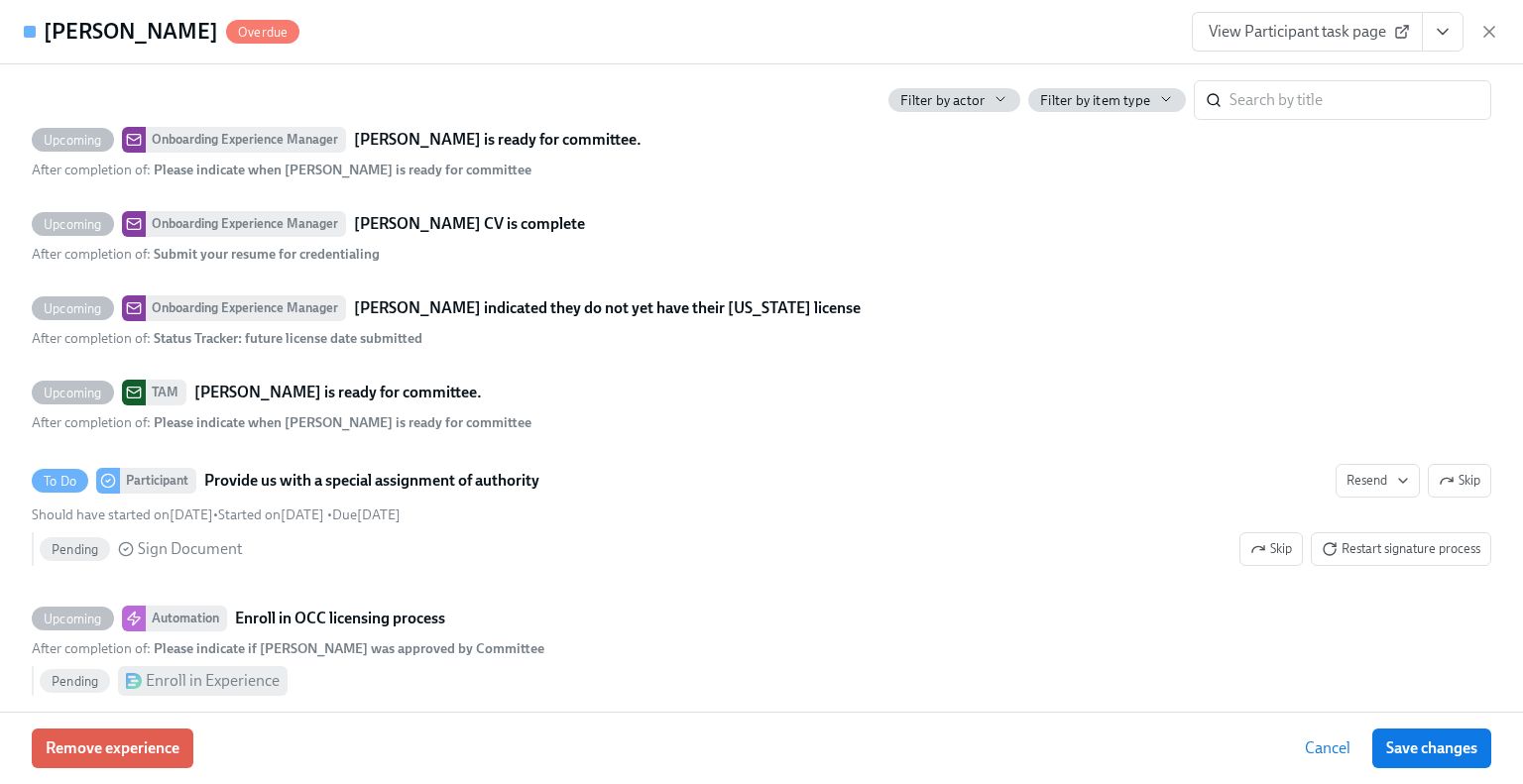 scroll, scrollTop: 5947, scrollLeft: 0, axis: vertical 